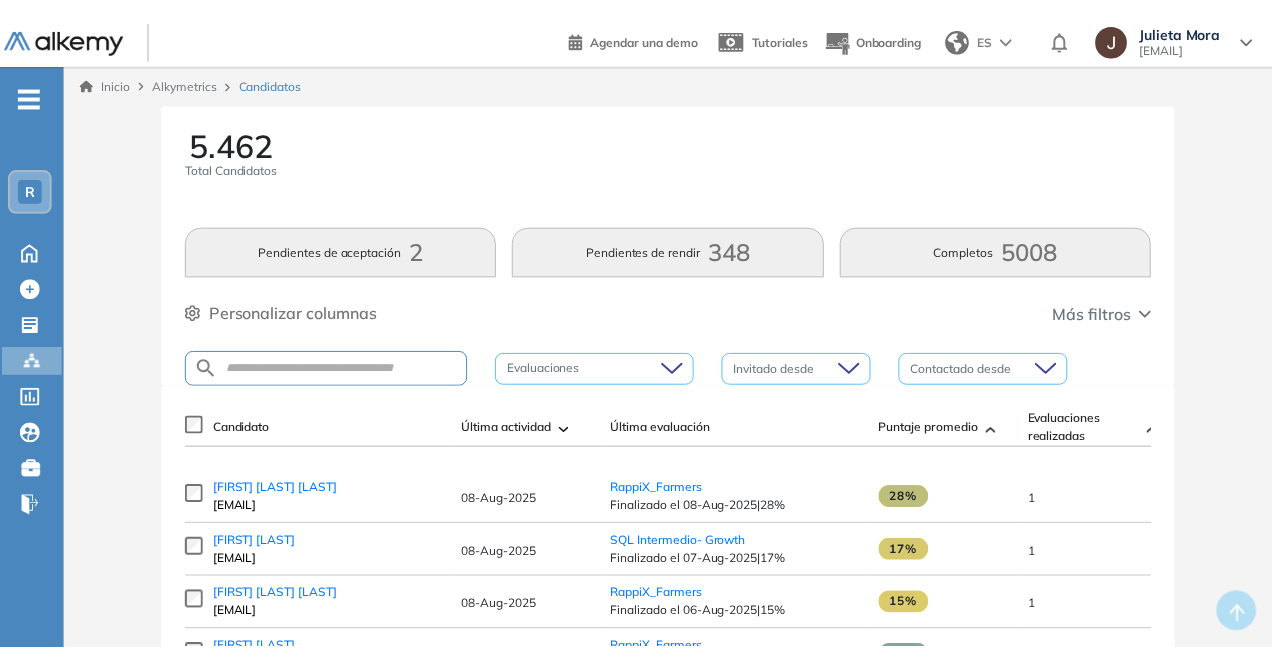 scroll, scrollTop: 0, scrollLeft: 0, axis: both 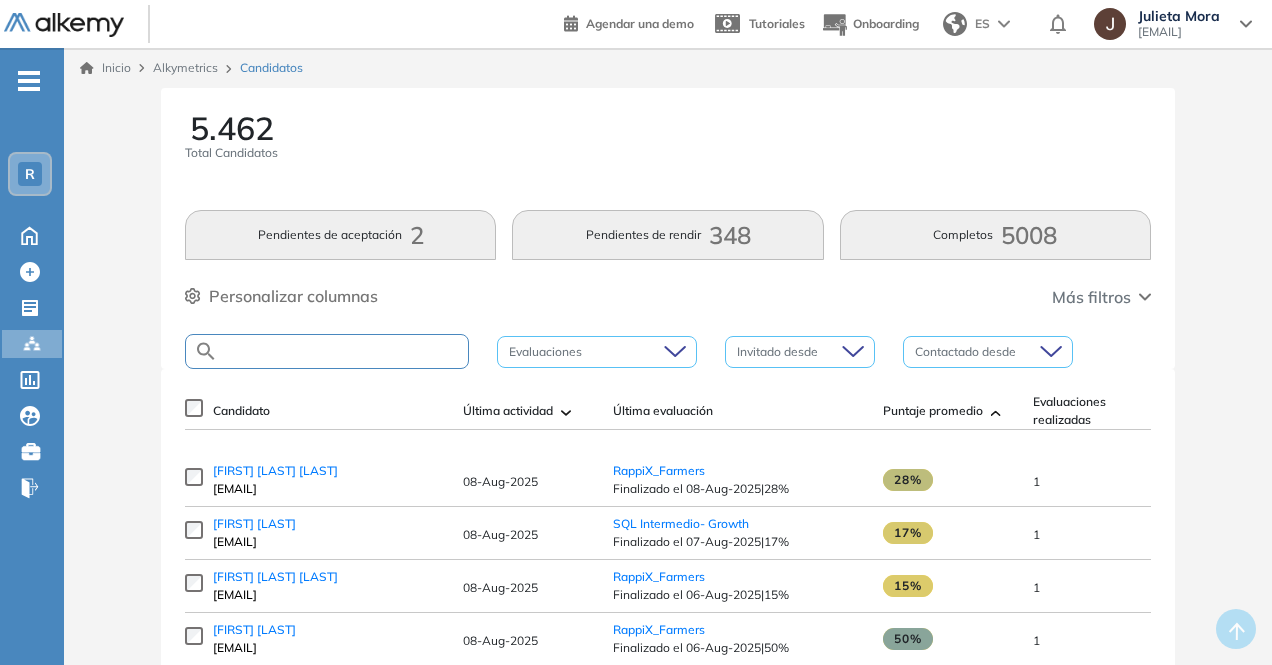 click at bounding box center [343, 351] 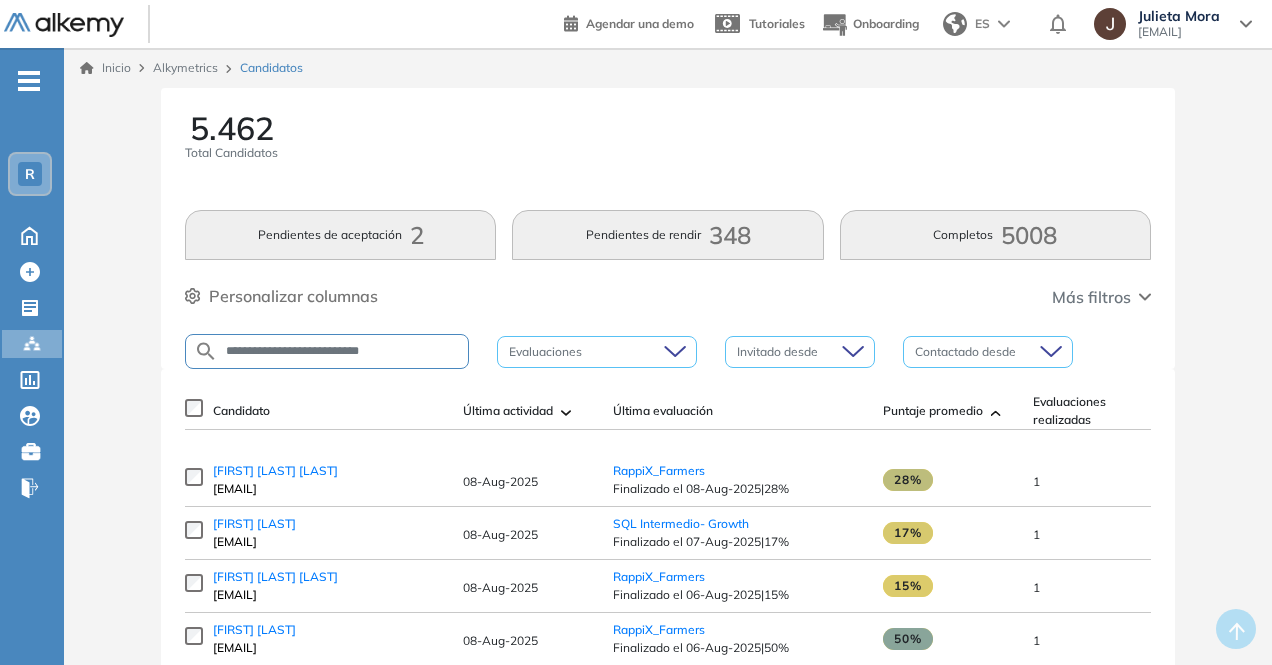 type on "**********" 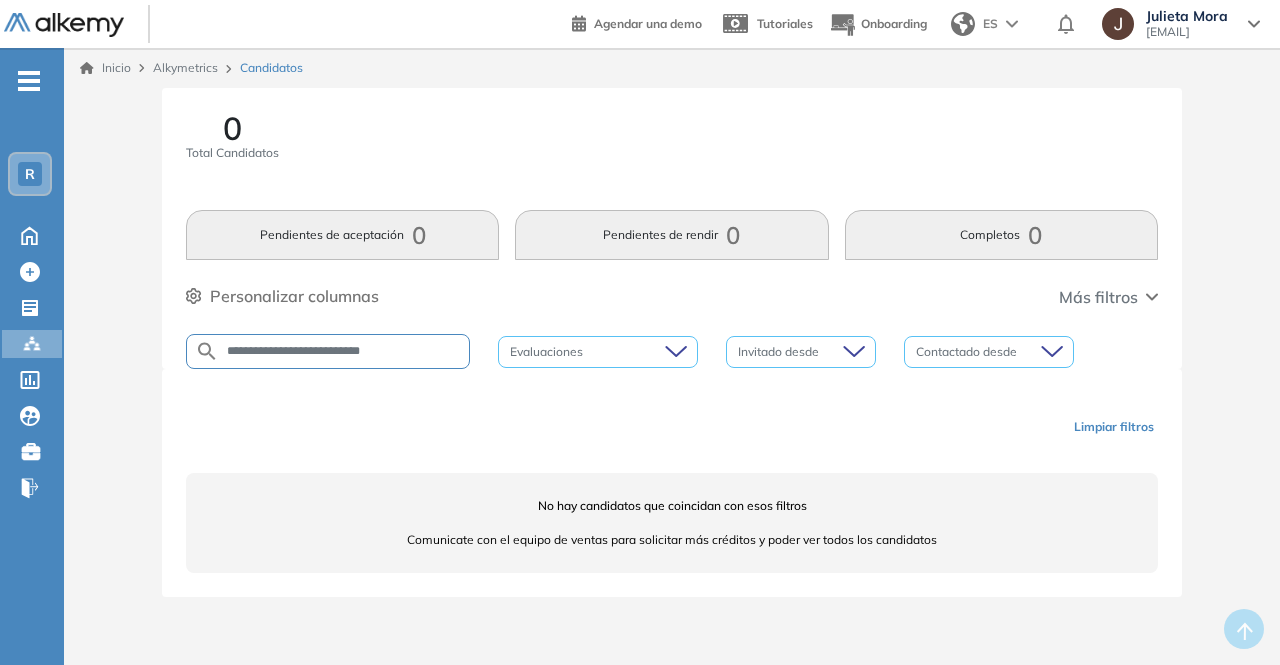 click on "**********" at bounding box center (328, 351) 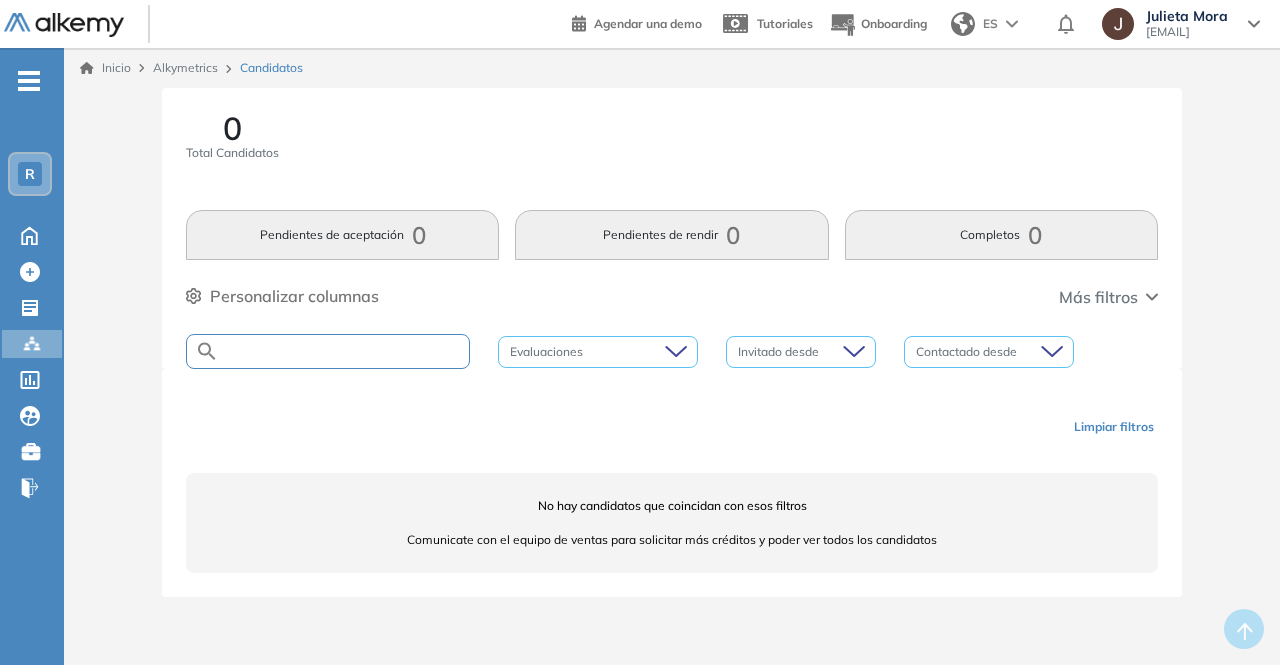 paste on "**********" 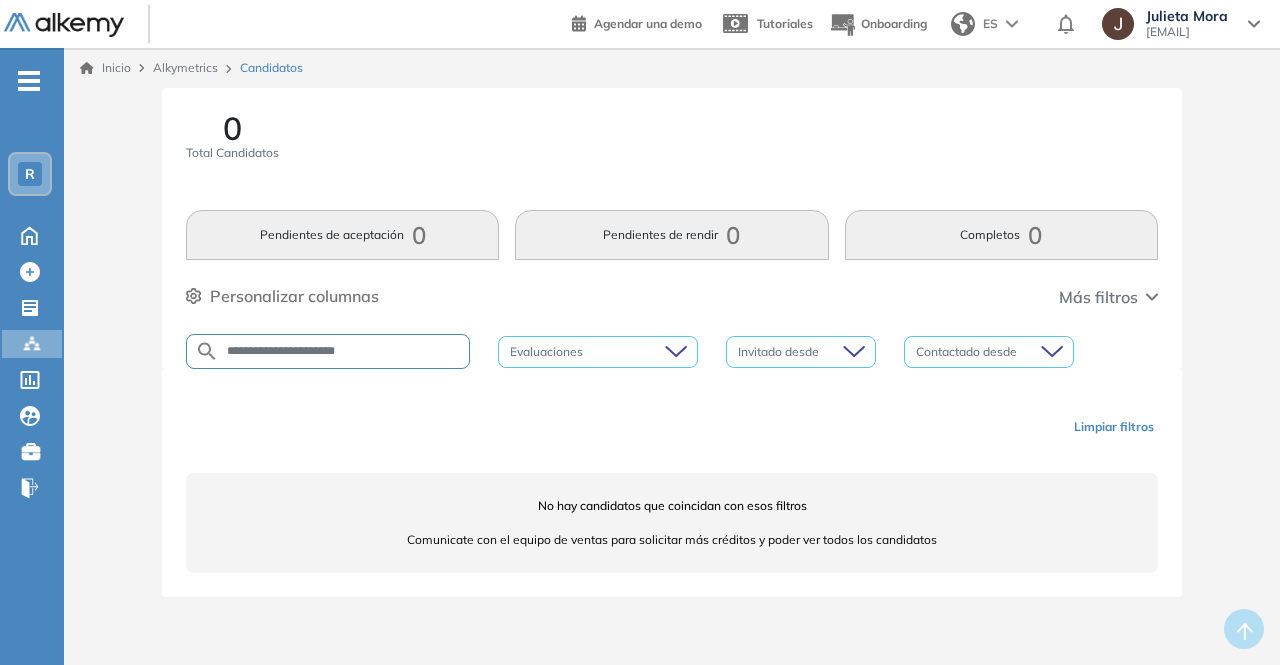 type on "**********" 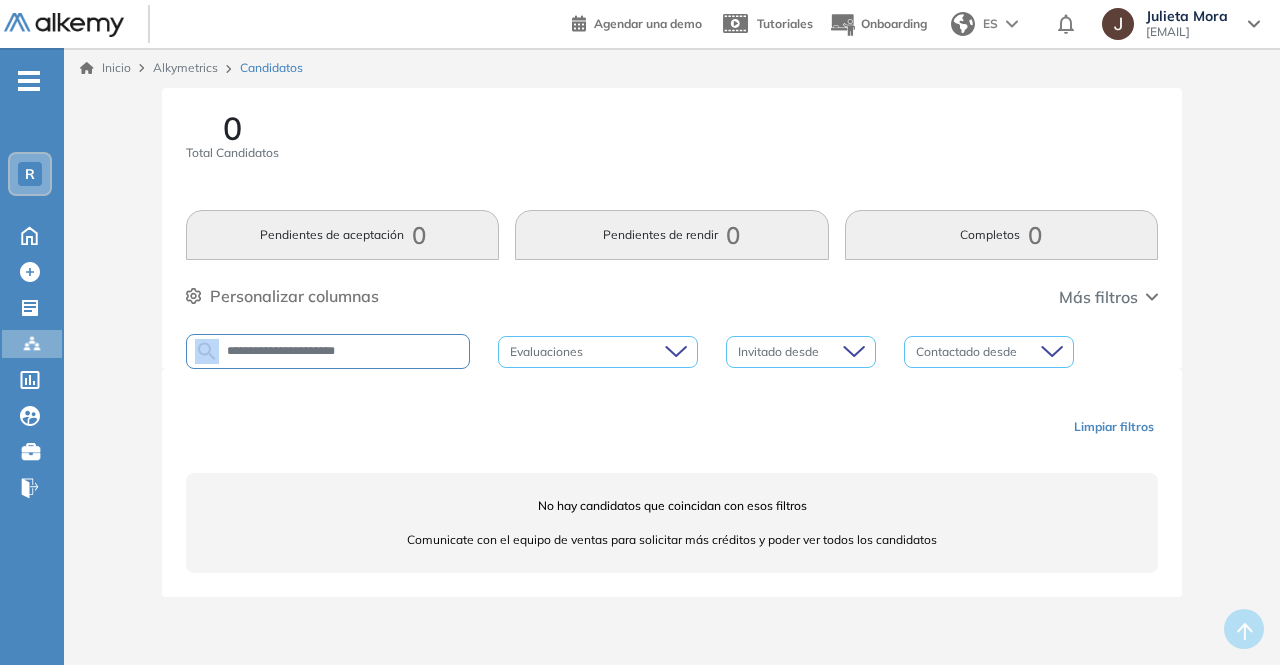 drag, startPoint x: 427, startPoint y: 340, endPoint x: 255, endPoint y: 377, distance: 175.93465 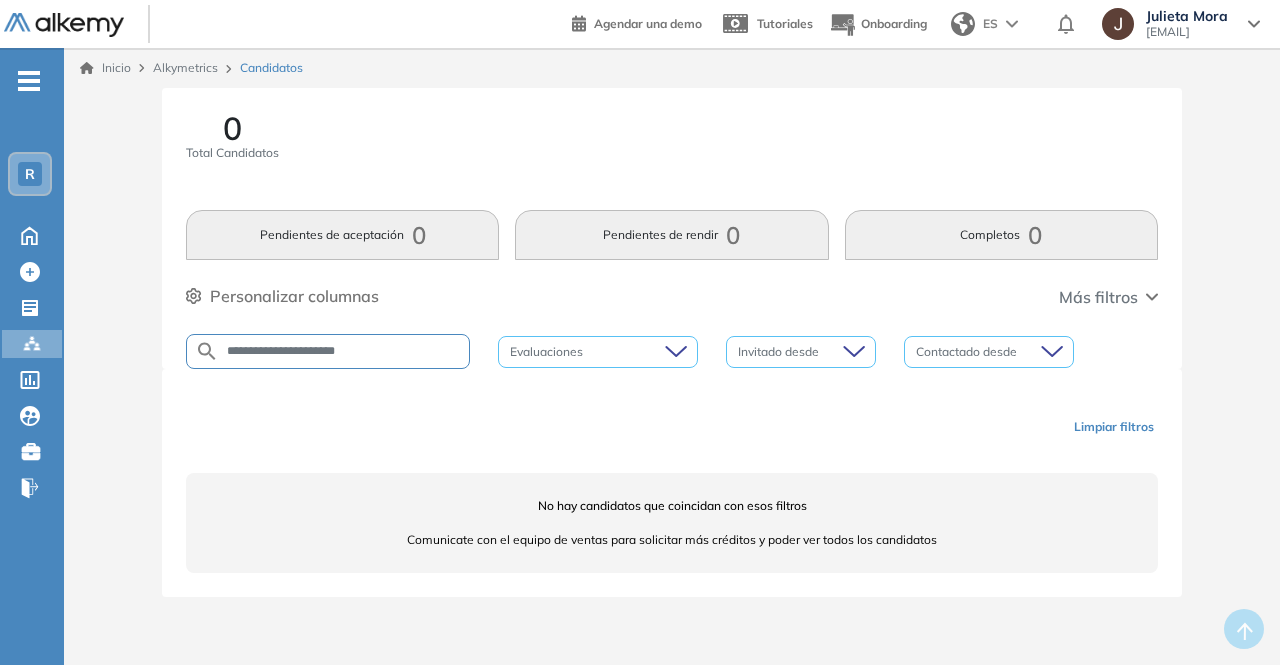 click on "**********" at bounding box center (344, 351) 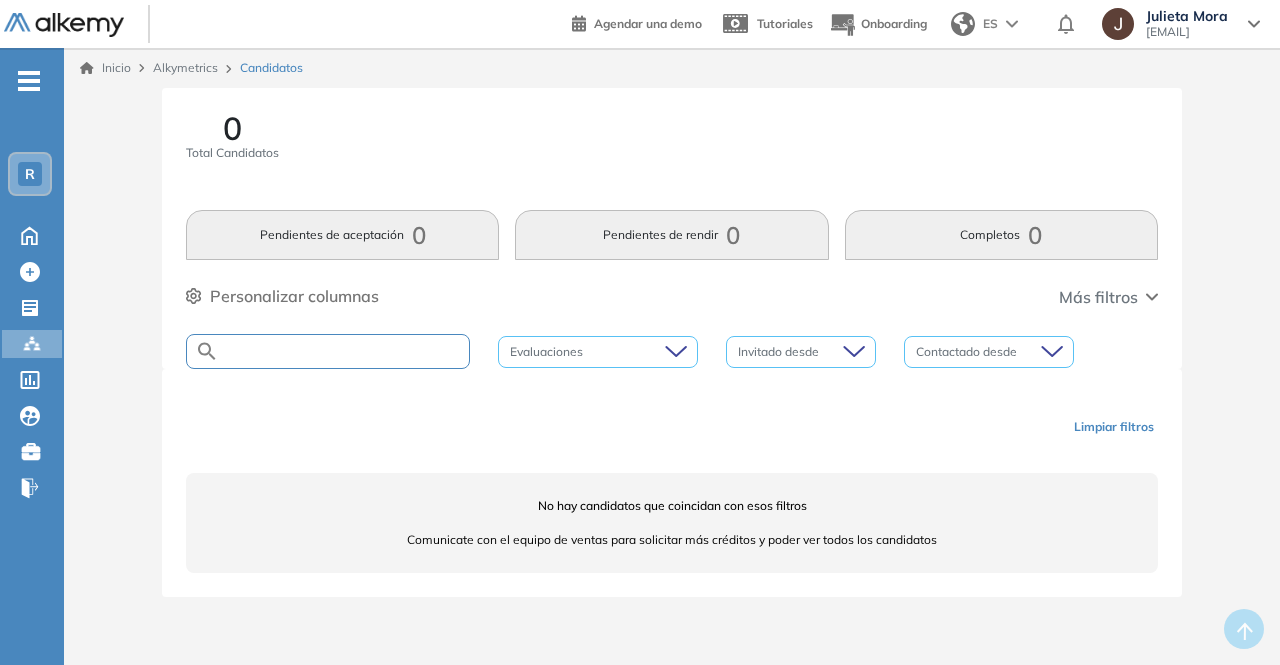 paste on "**********" 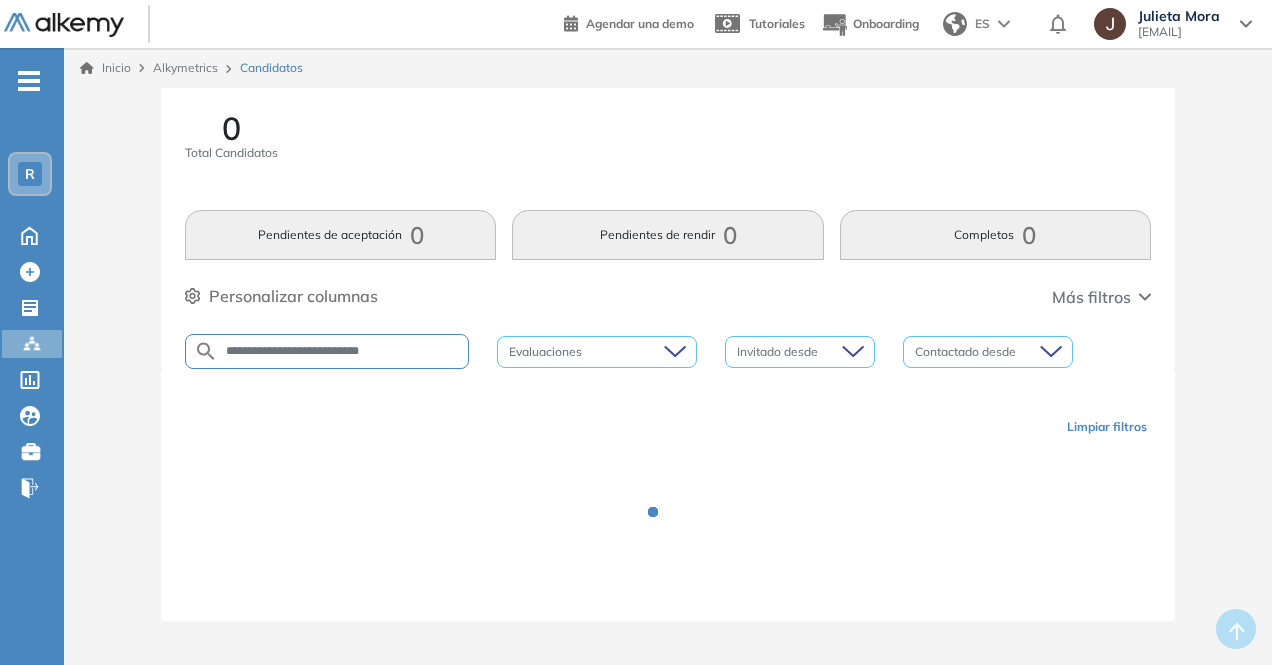 click on "**********" at bounding box center [343, 351] 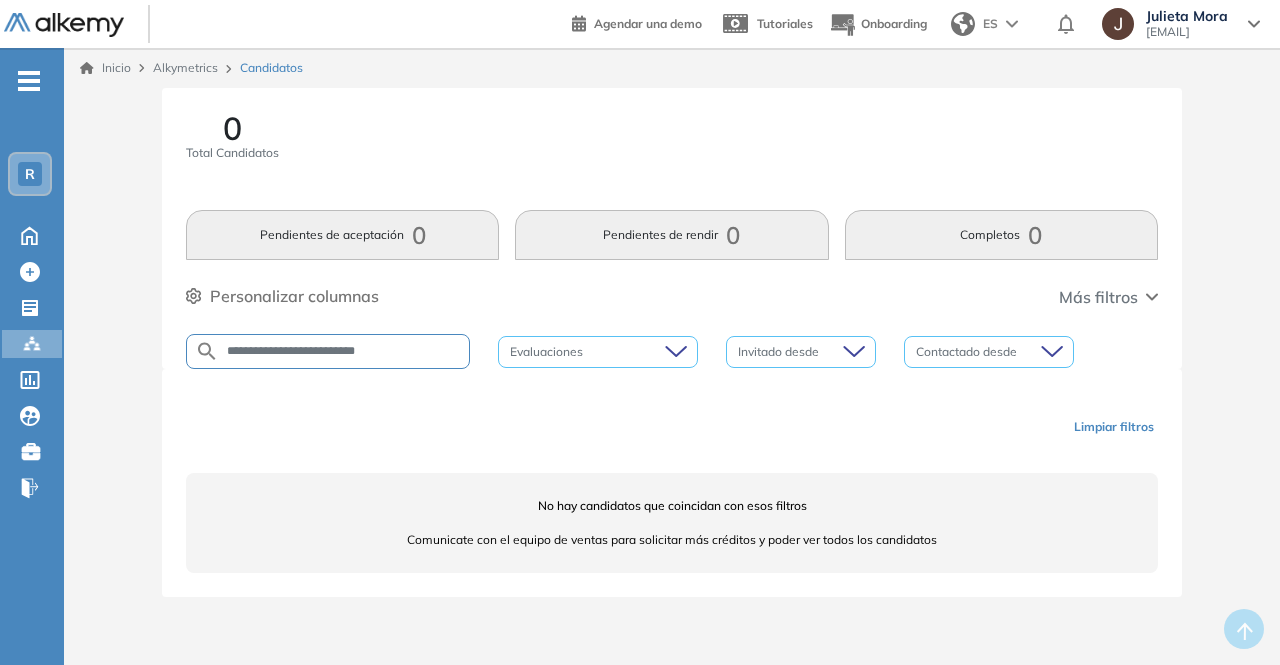 type on "**********" 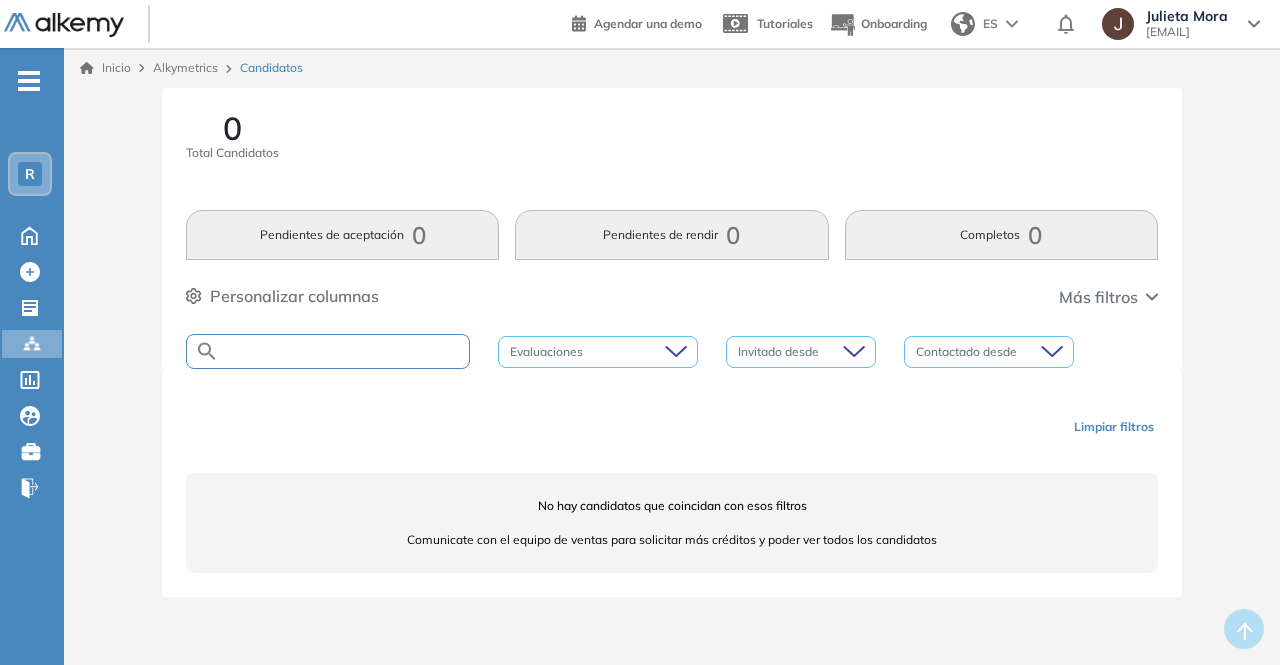 paste on "**********" 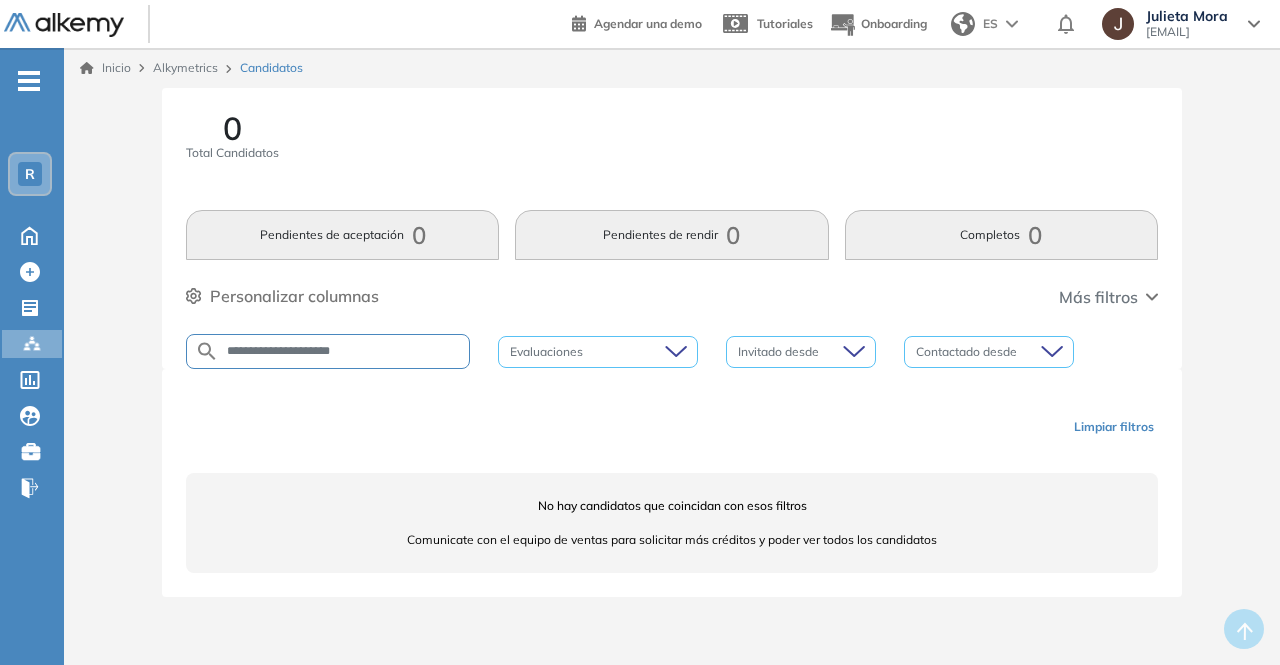 type on "**********" 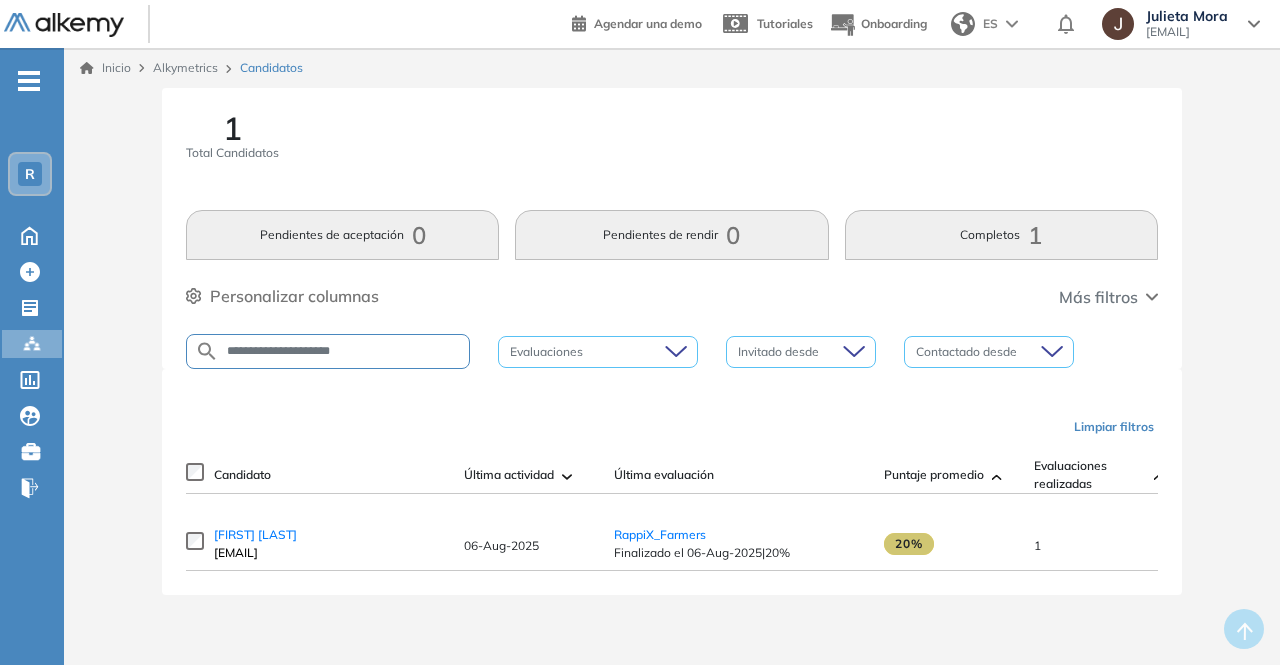 drag, startPoint x: 386, startPoint y: 351, endPoint x: 99, endPoint y: 350, distance: 287.00174 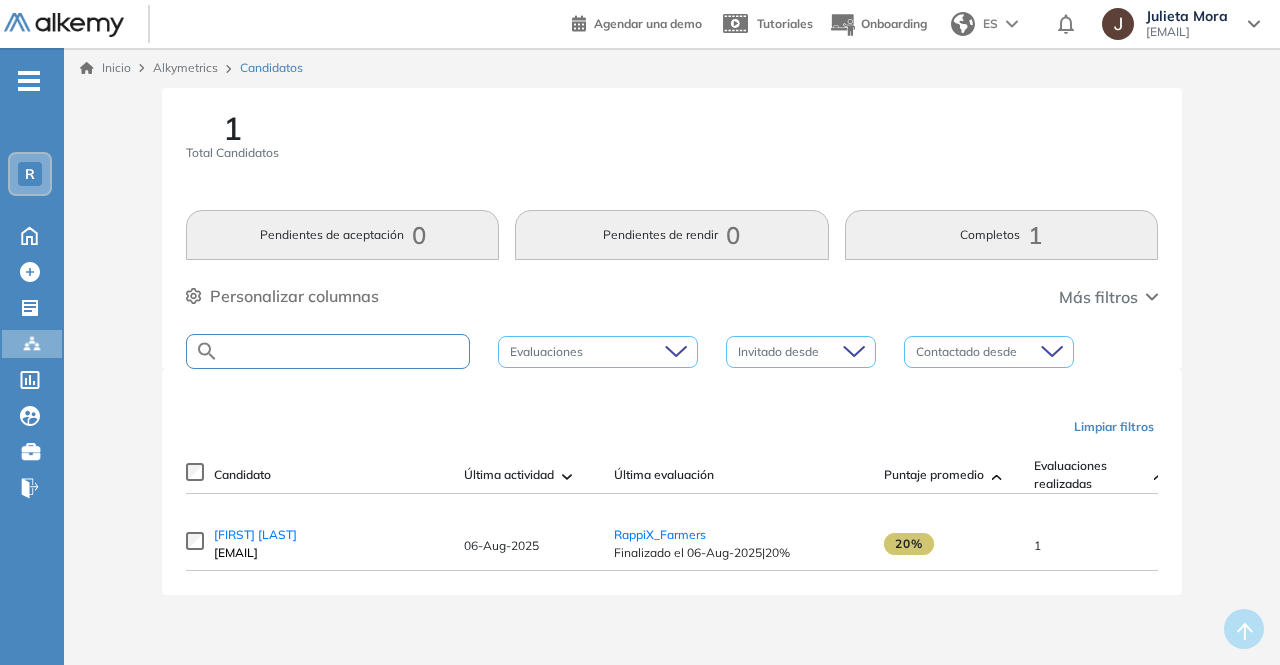 paste on "**********" 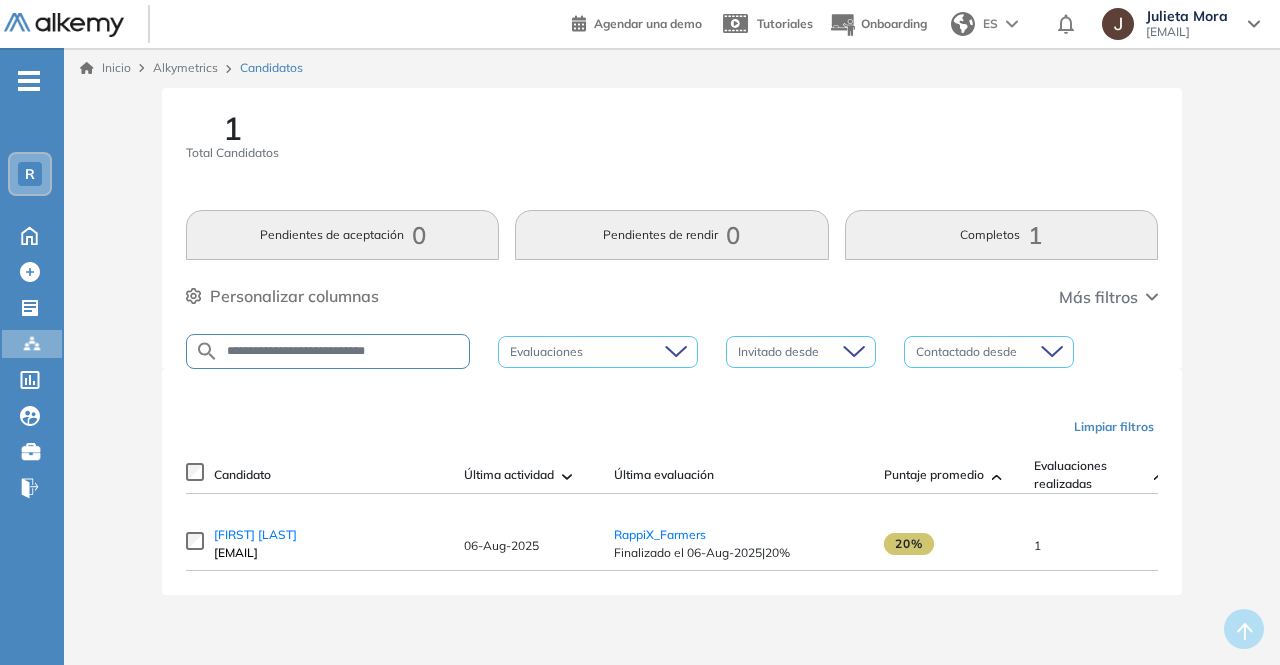 type on "**********" 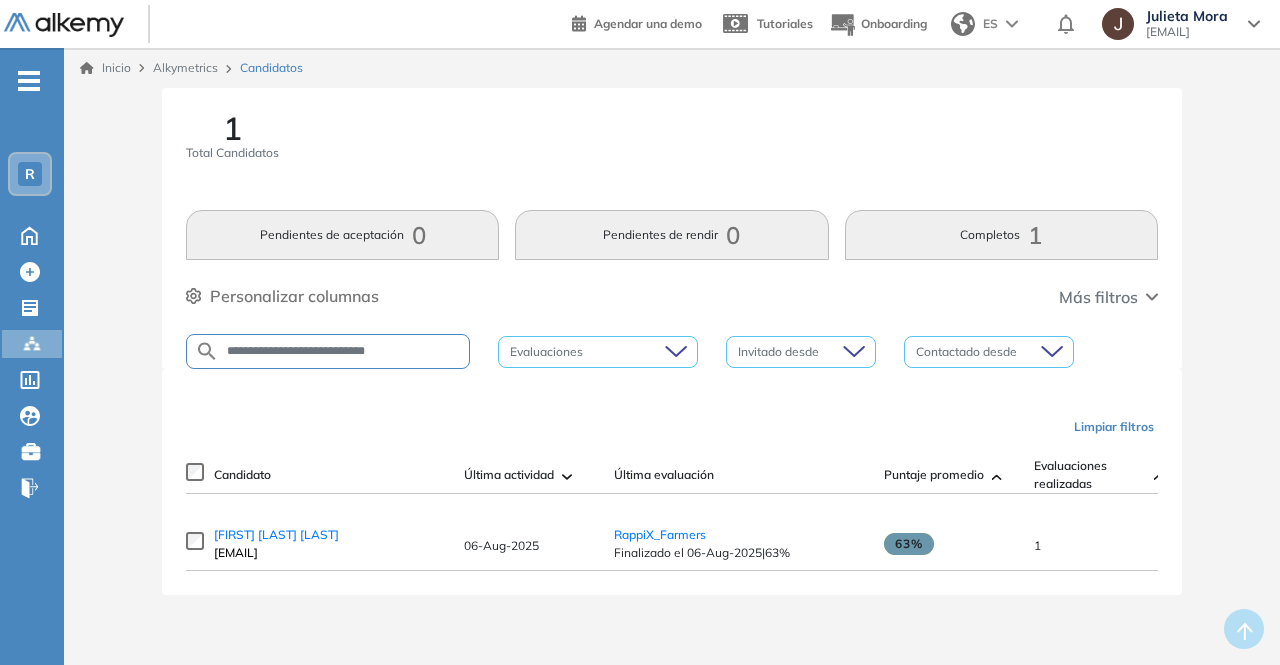 drag, startPoint x: 442, startPoint y: 352, endPoint x: 210, endPoint y: 370, distance: 232.69724 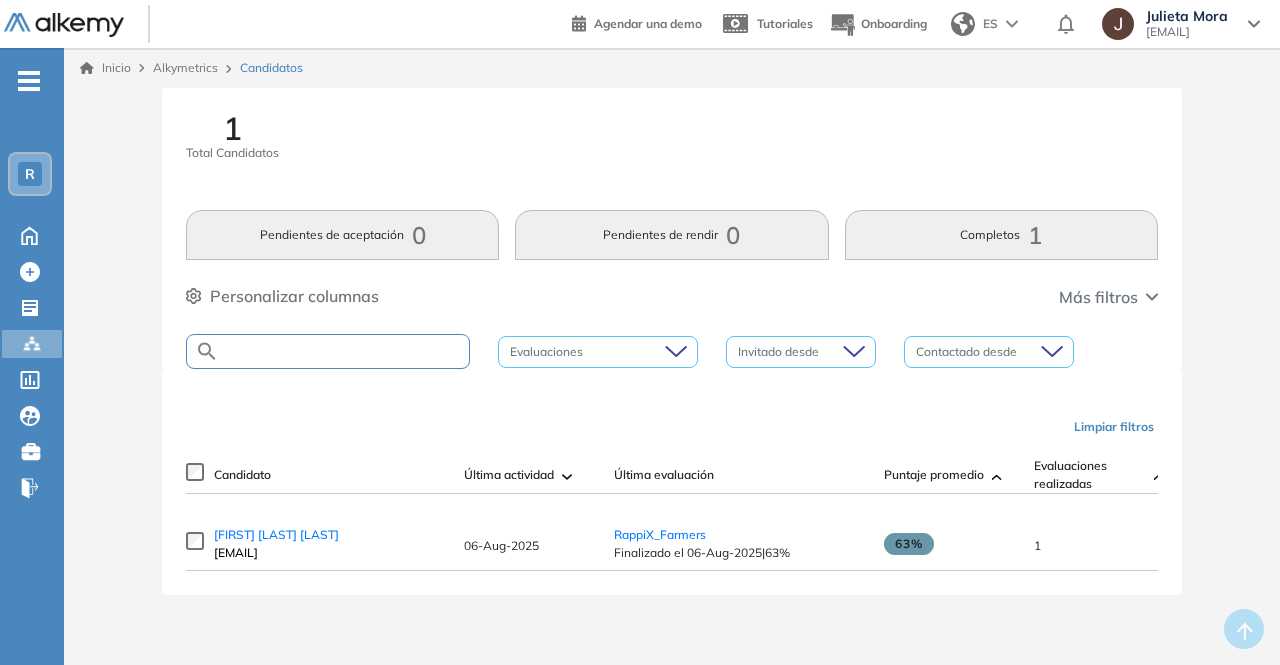 paste on "**********" 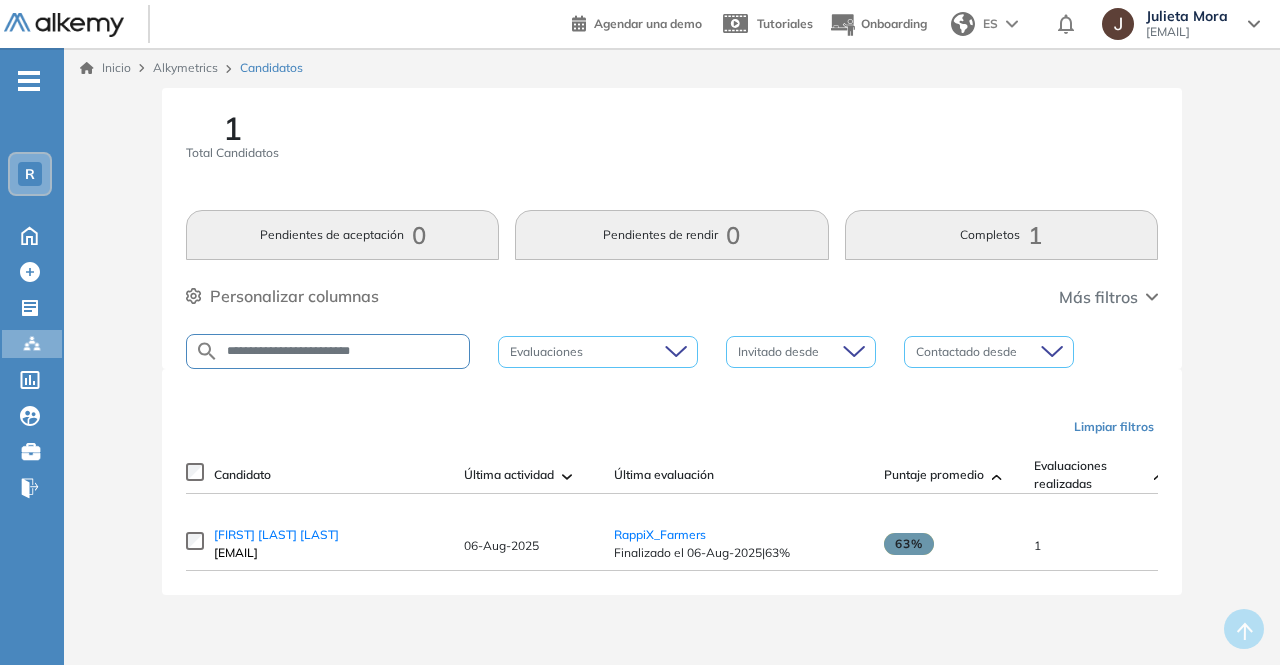 type on "**********" 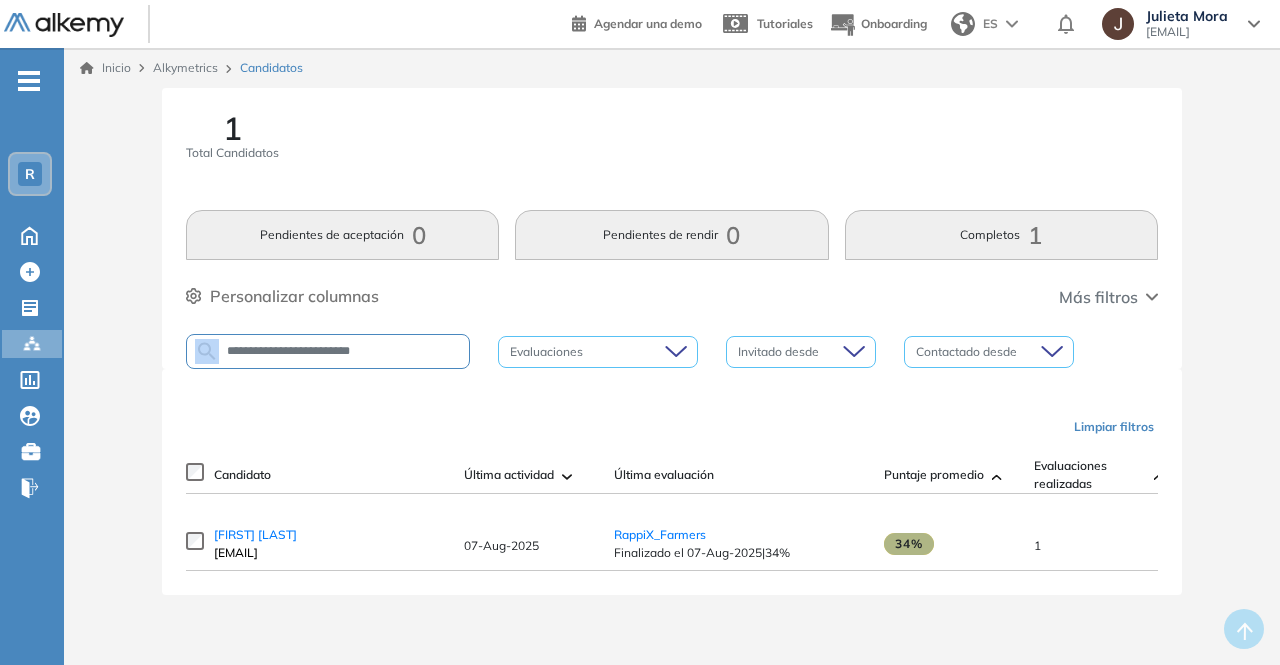 drag, startPoint x: 437, startPoint y: 341, endPoint x: 220, endPoint y: 348, distance: 217.11287 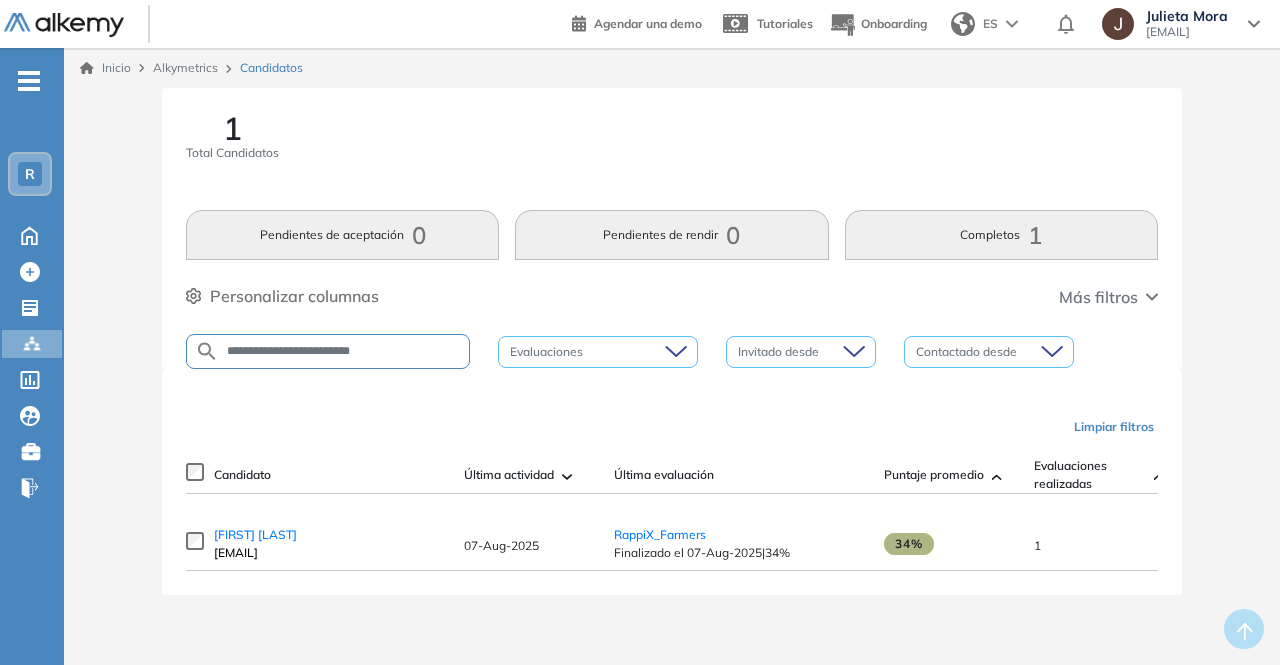 click on "**********" at bounding box center [344, 351] 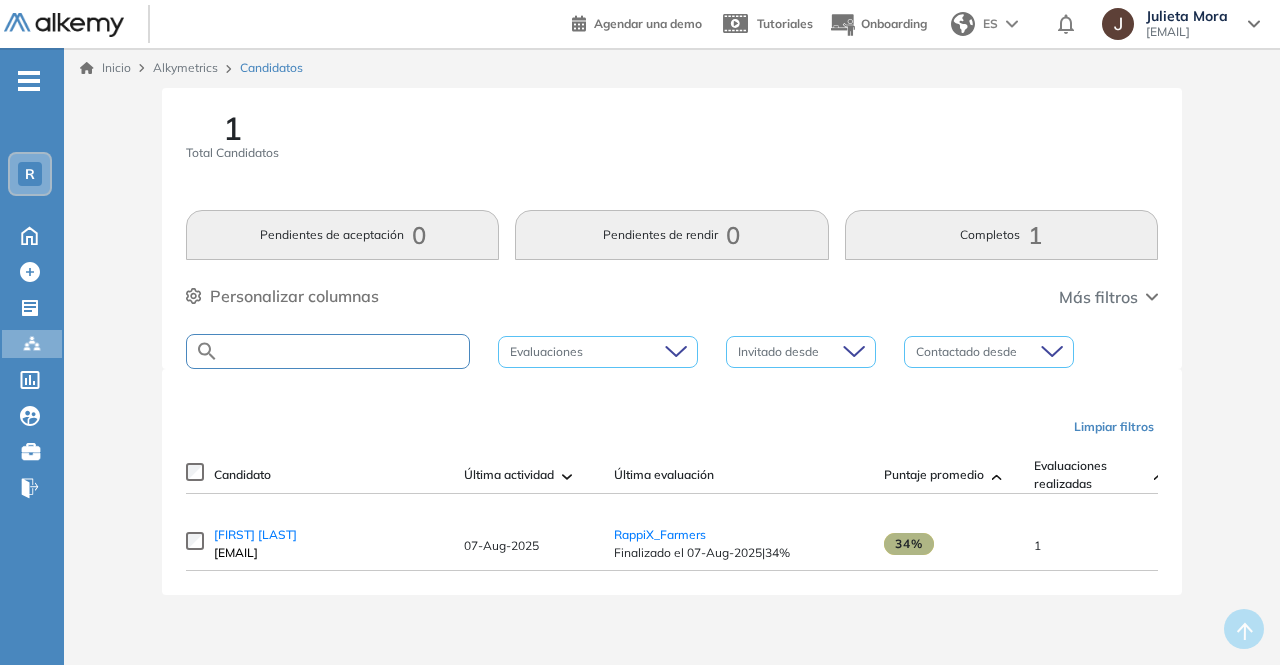 paste on "**********" 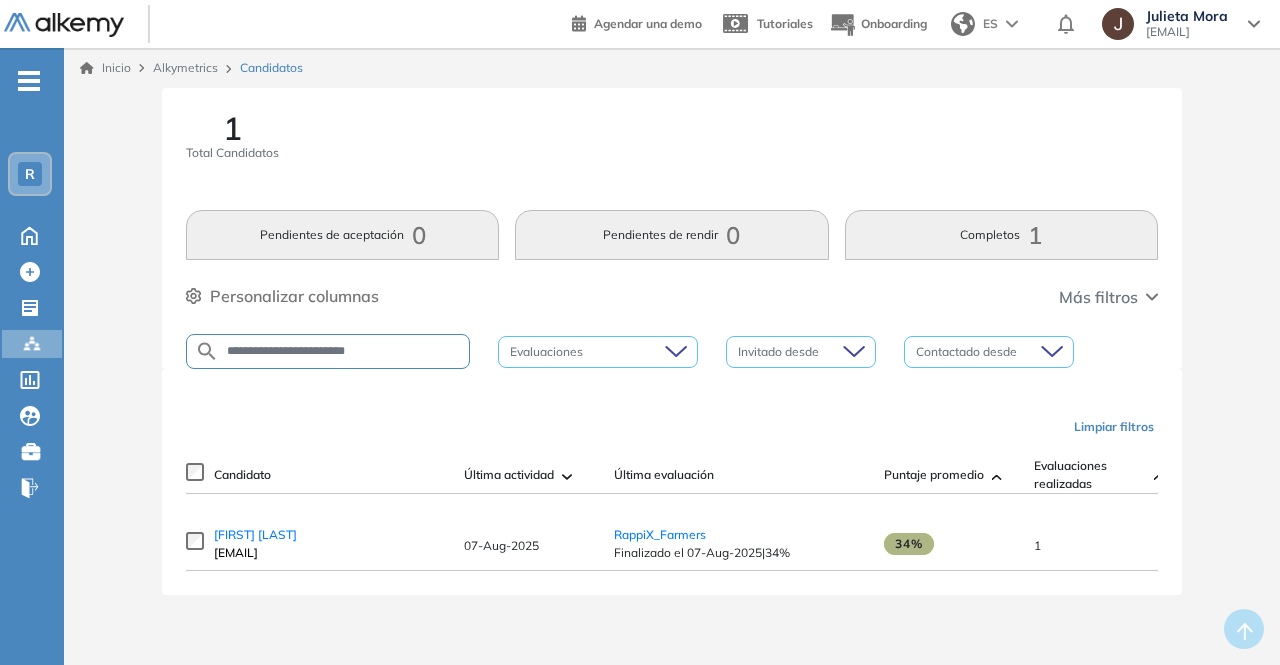 type on "**********" 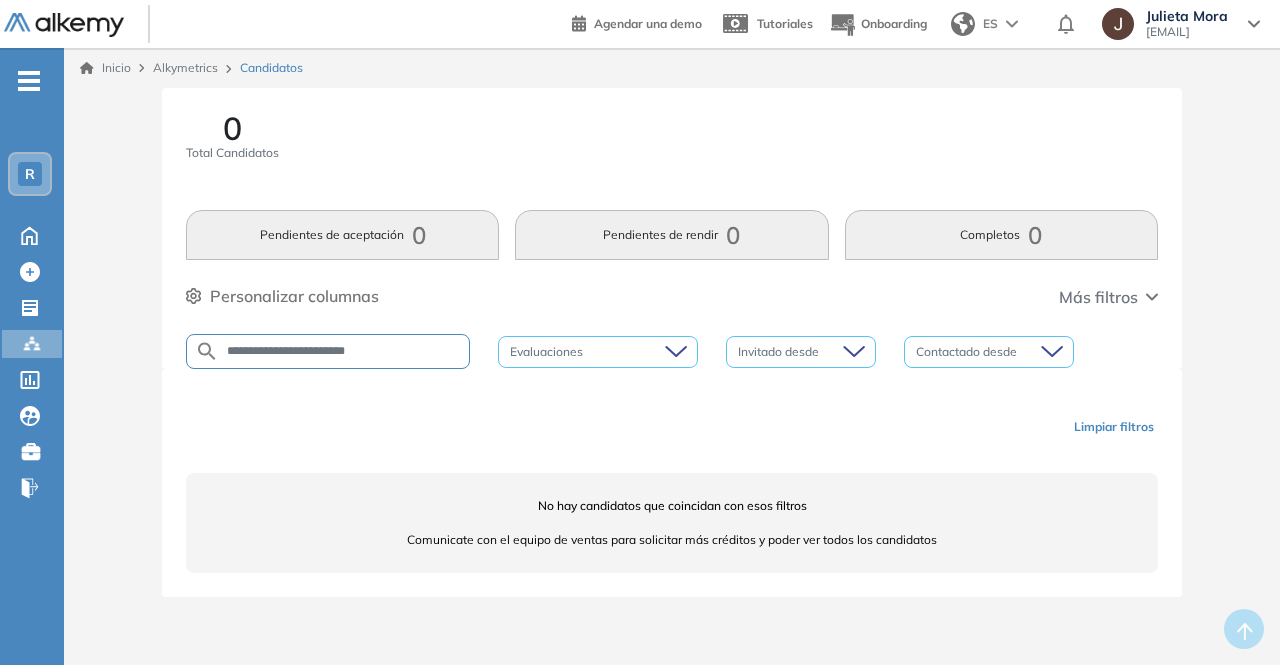 drag, startPoint x: 433, startPoint y: 348, endPoint x: 64, endPoint y: 361, distance: 369.2289 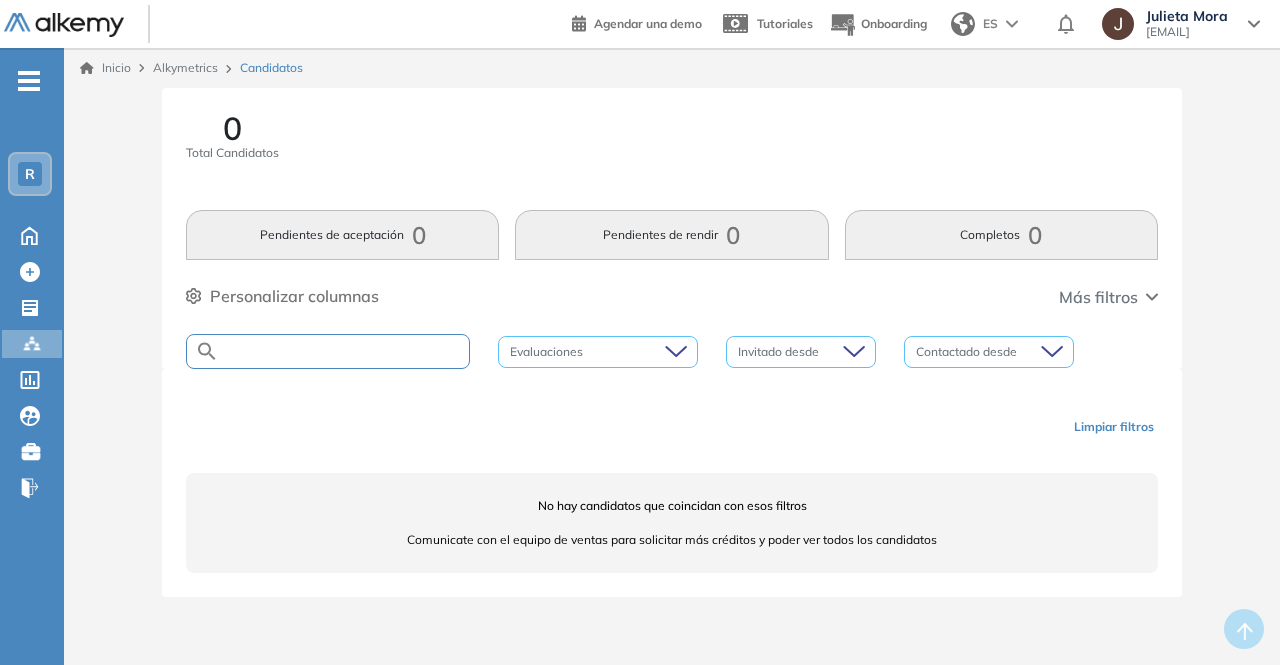 paste on "**********" 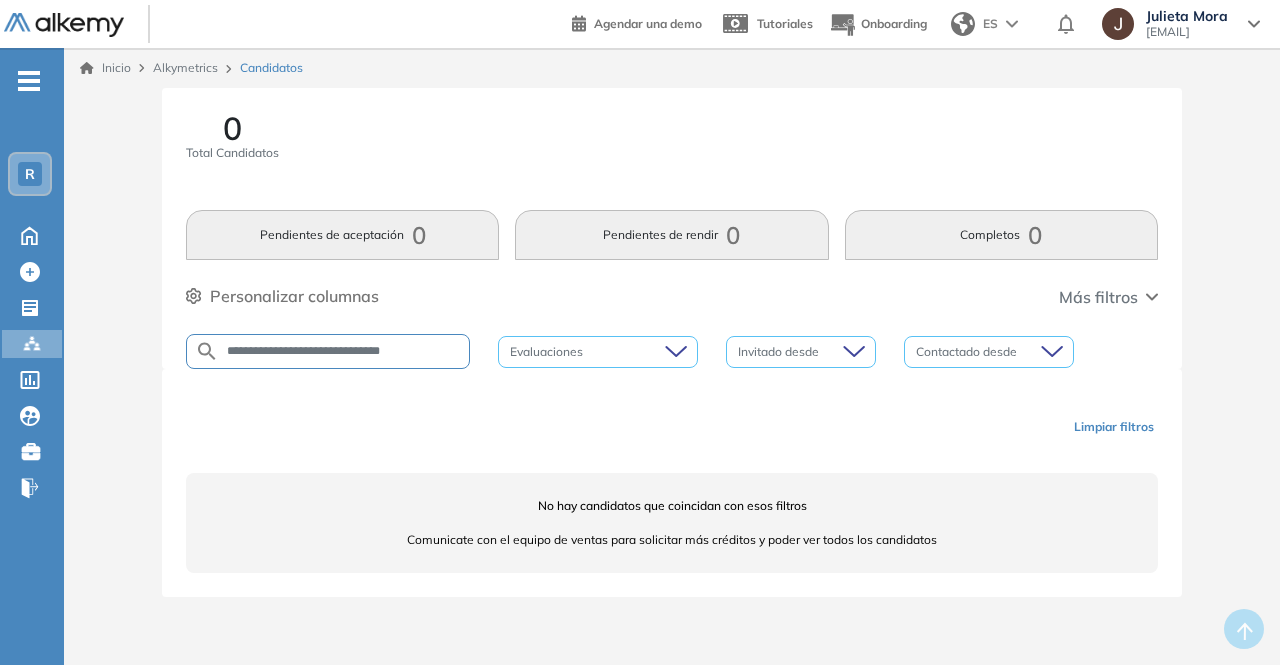 type on "**********" 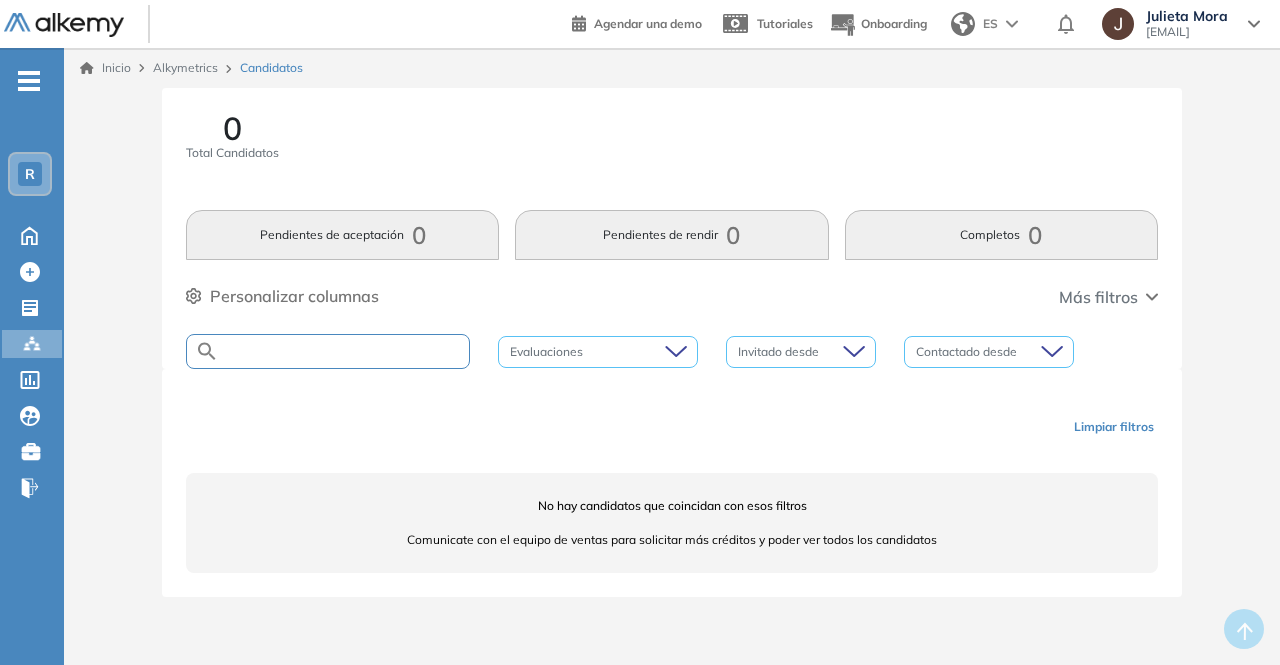 paste on "**********" 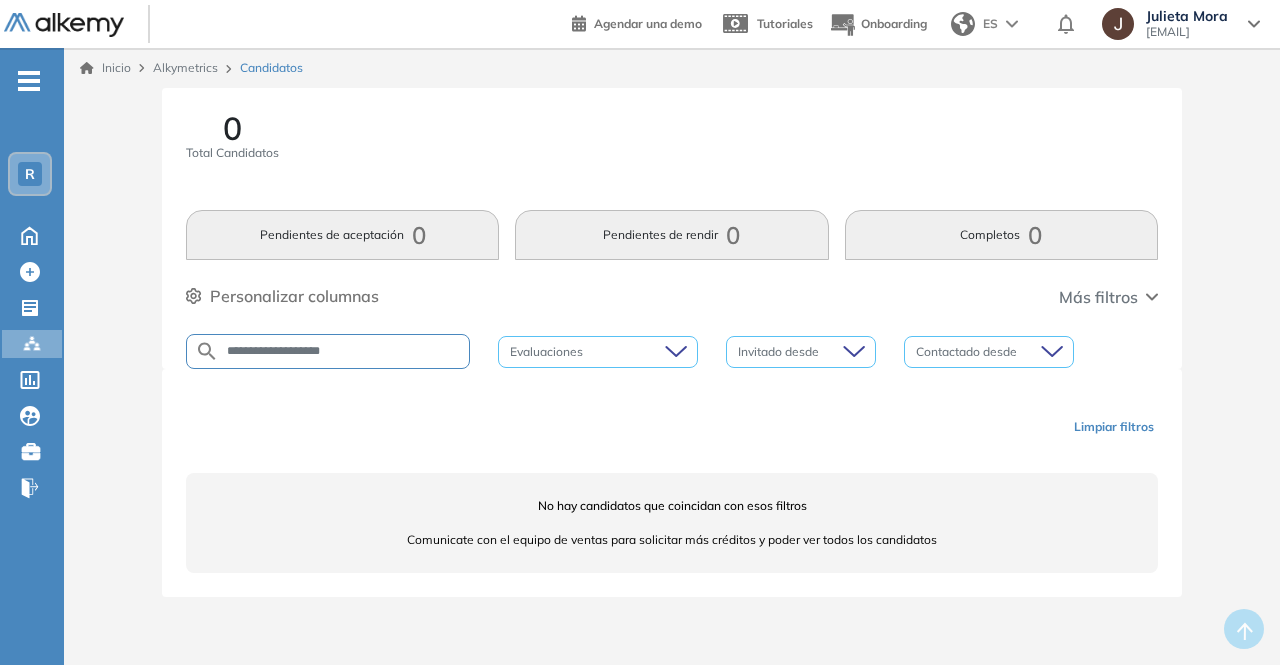 type on "**********" 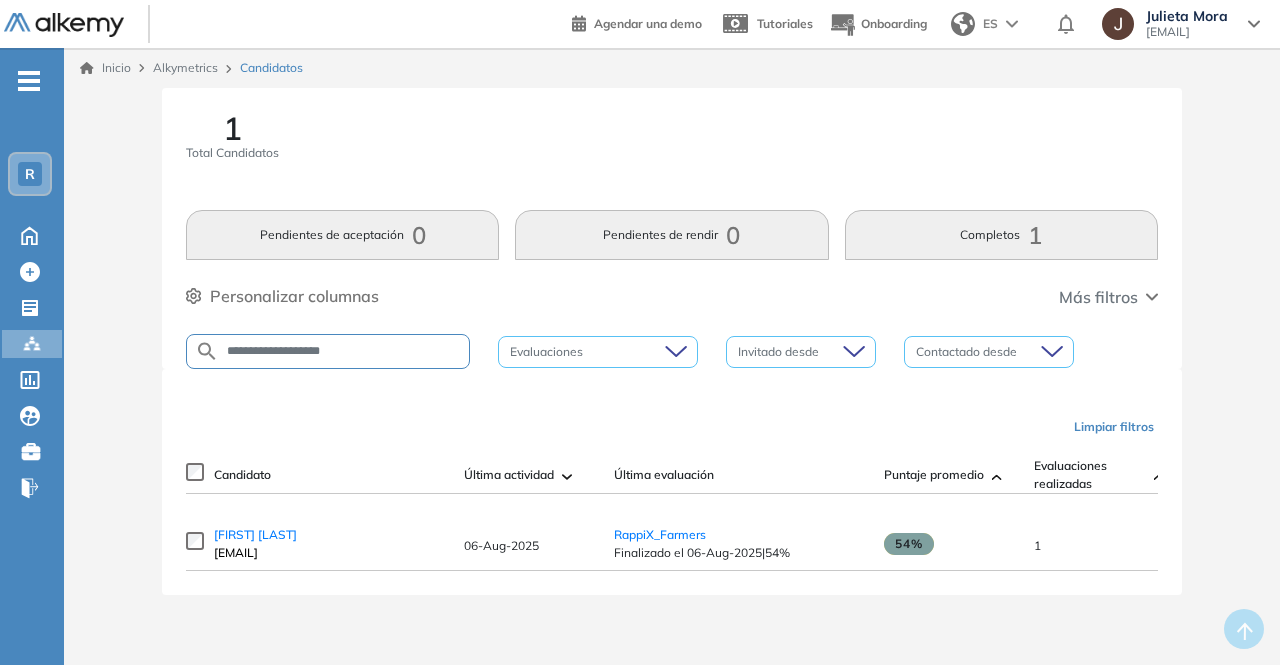 drag, startPoint x: 350, startPoint y: 353, endPoint x: 186, endPoint y: 353, distance: 164 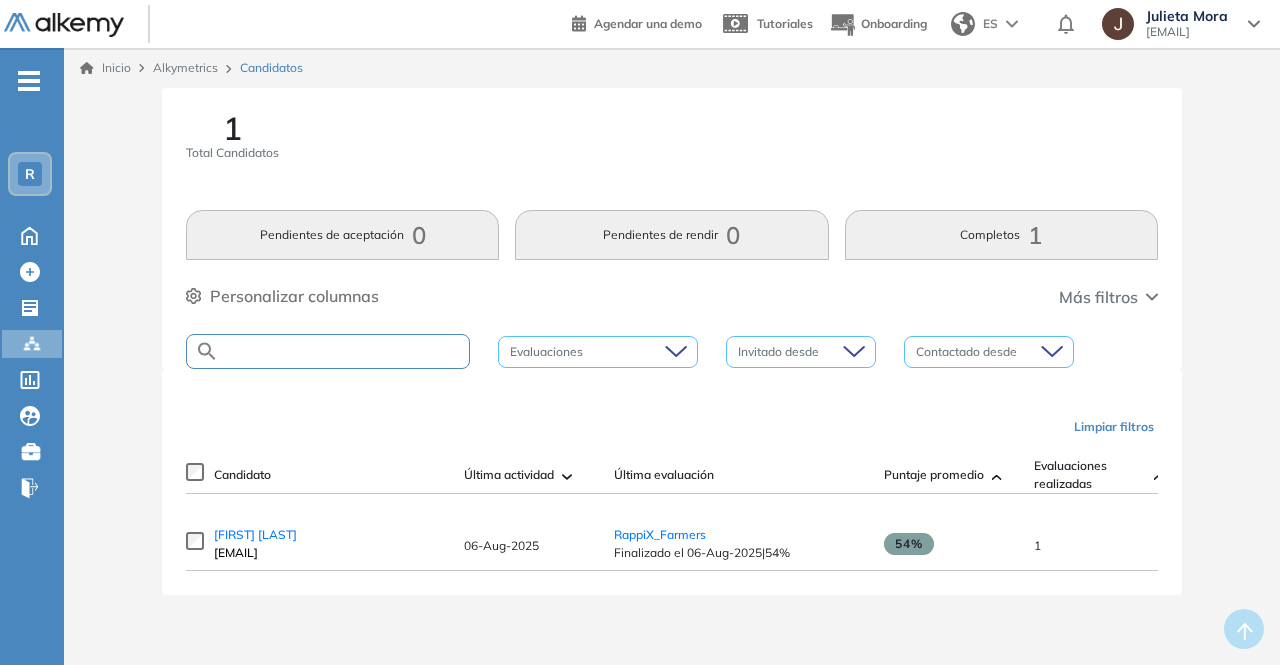 paste on "**********" 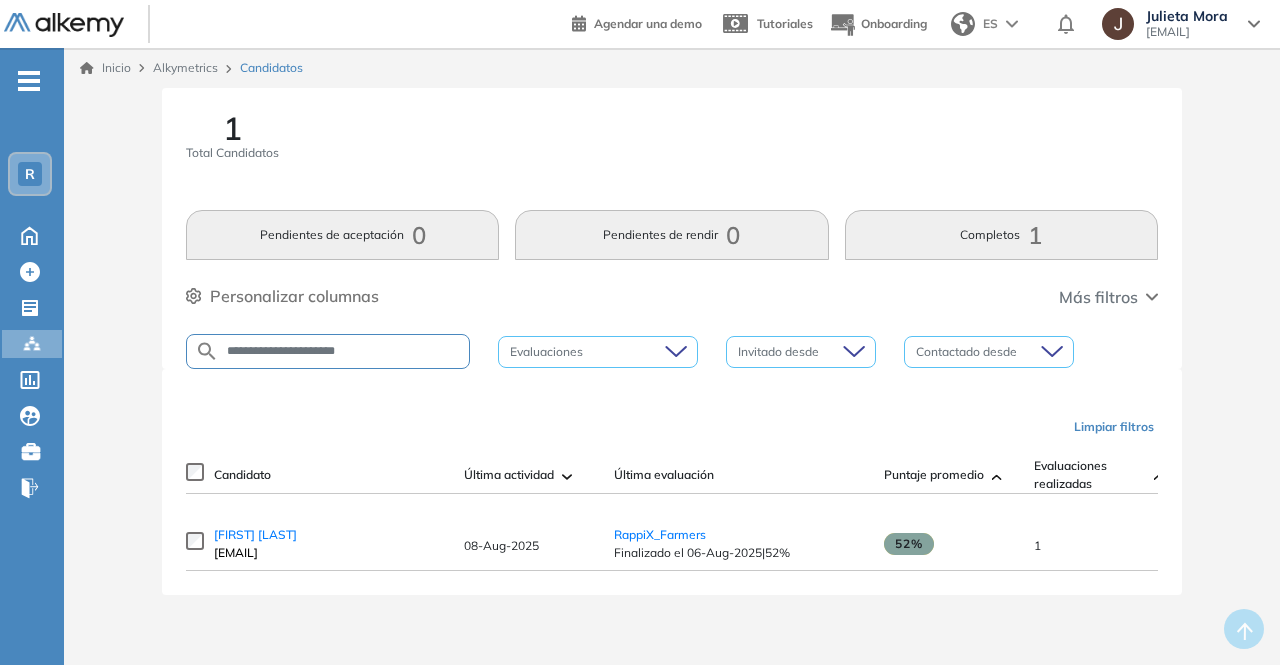 drag, startPoint x: 406, startPoint y: 345, endPoint x: 244, endPoint y: 345, distance: 162 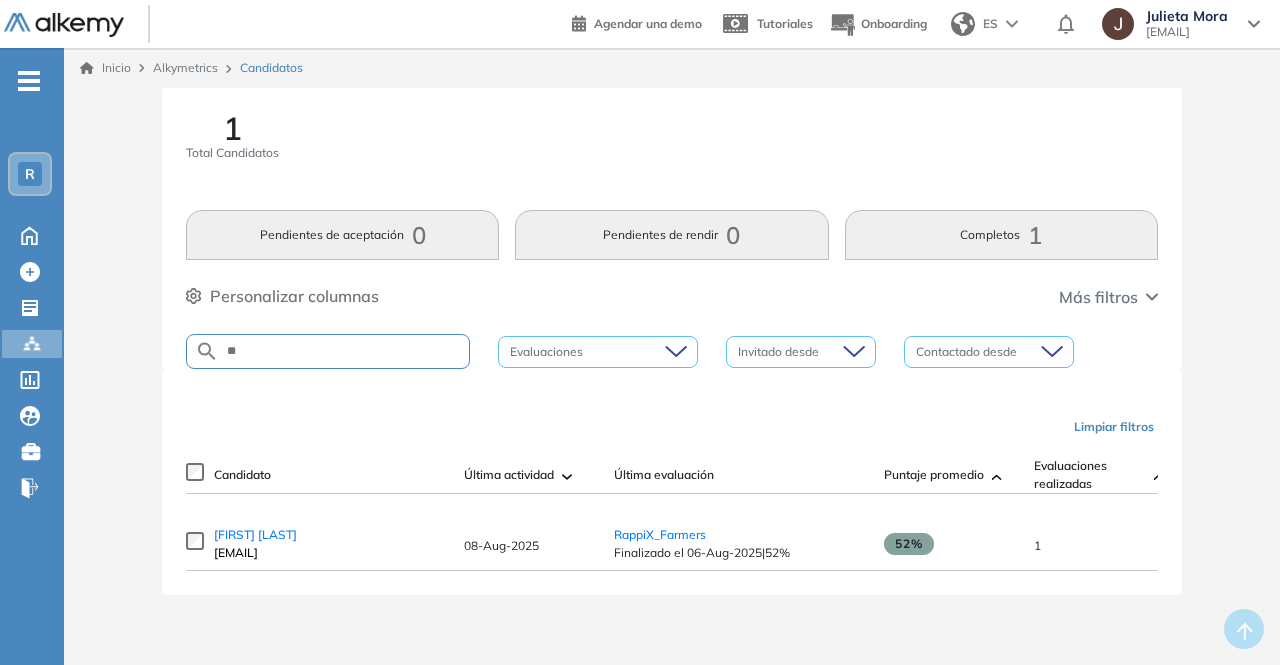 type on "*" 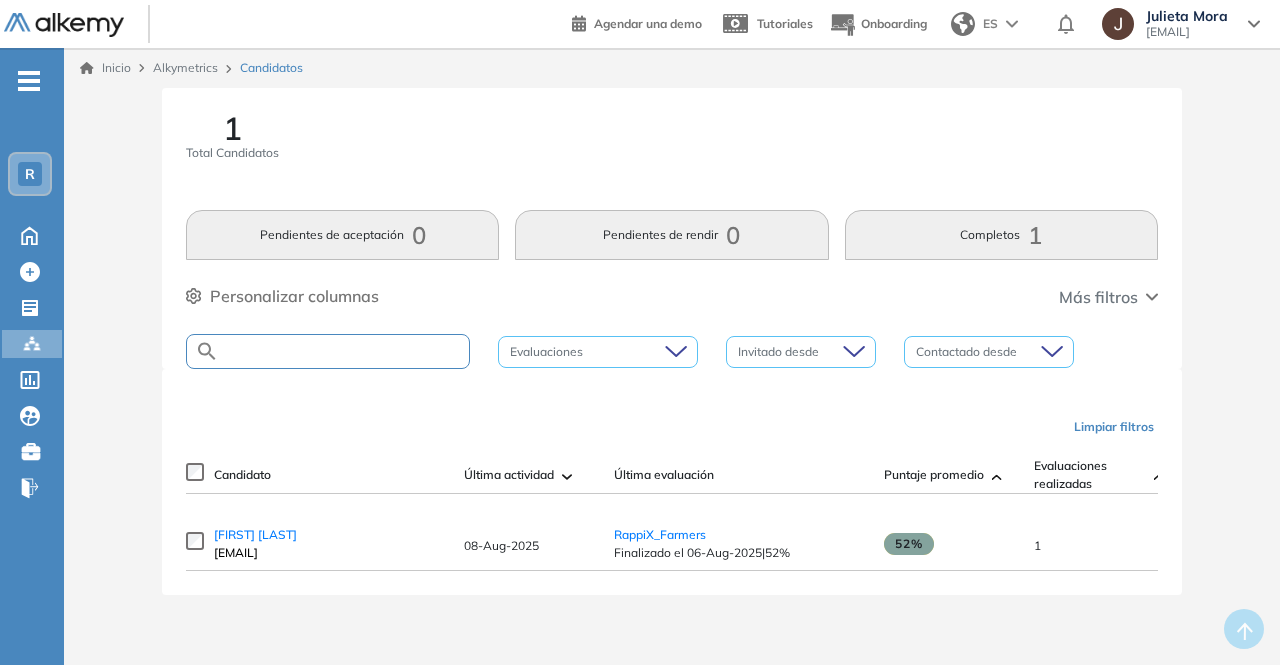 paste on "**********" 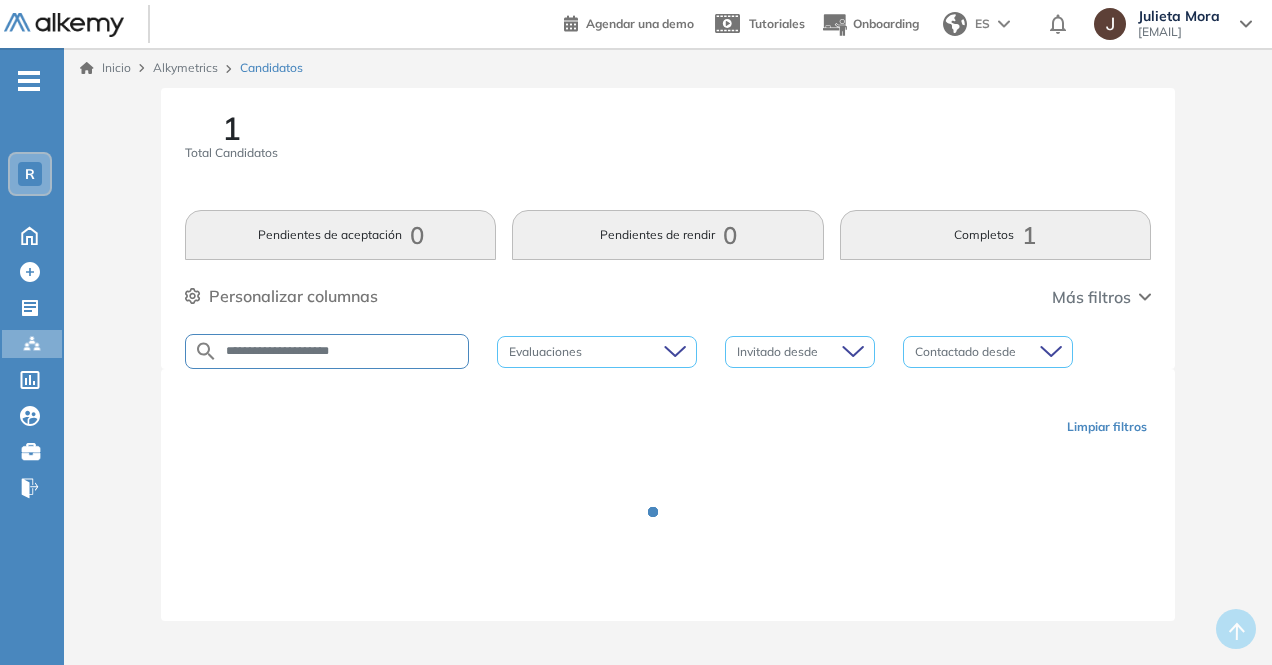 drag, startPoint x: 233, startPoint y: 346, endPoint x: 252, endPoint y: 334, distance: 22.472204 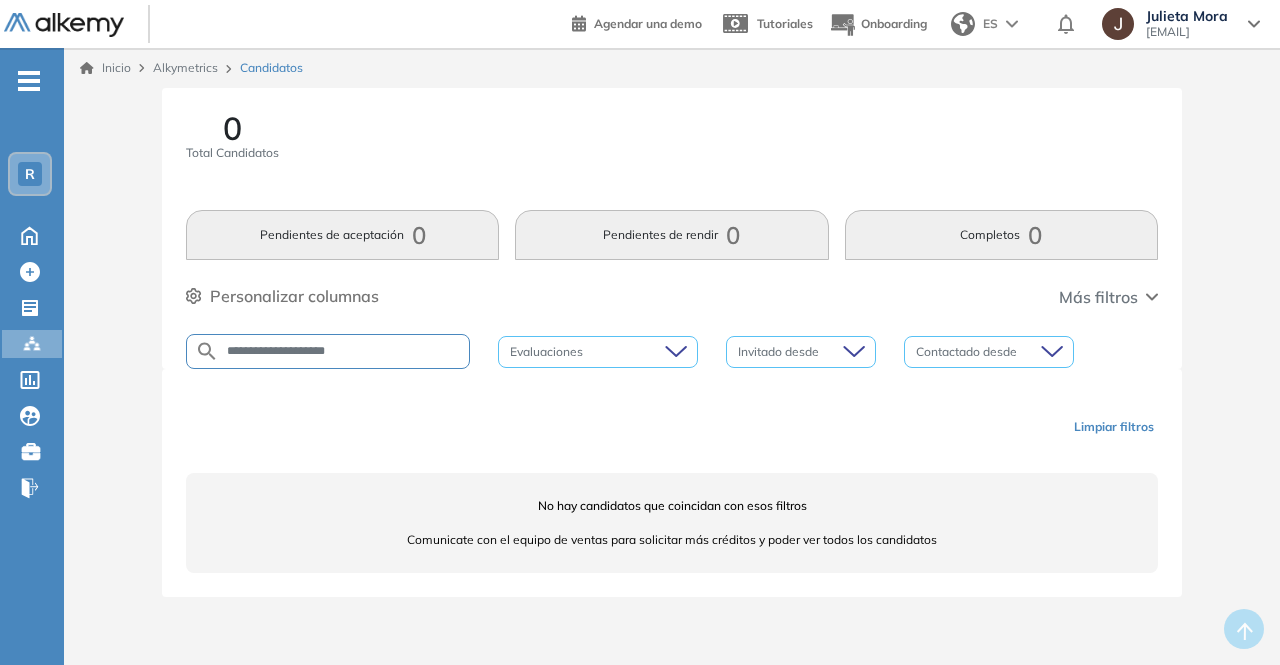 drag, startPoint x: 392, startPoint y: 347, endPoint x: 235, endPoint y: 349, distance: 157.01274 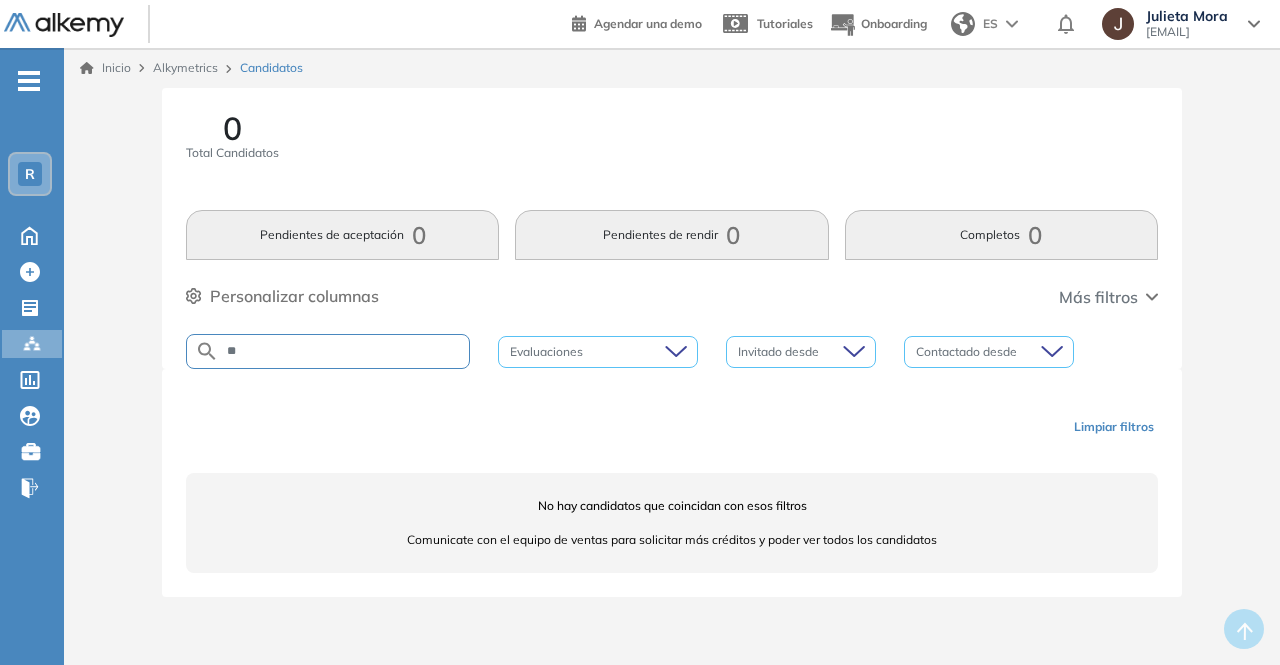 type on "*" 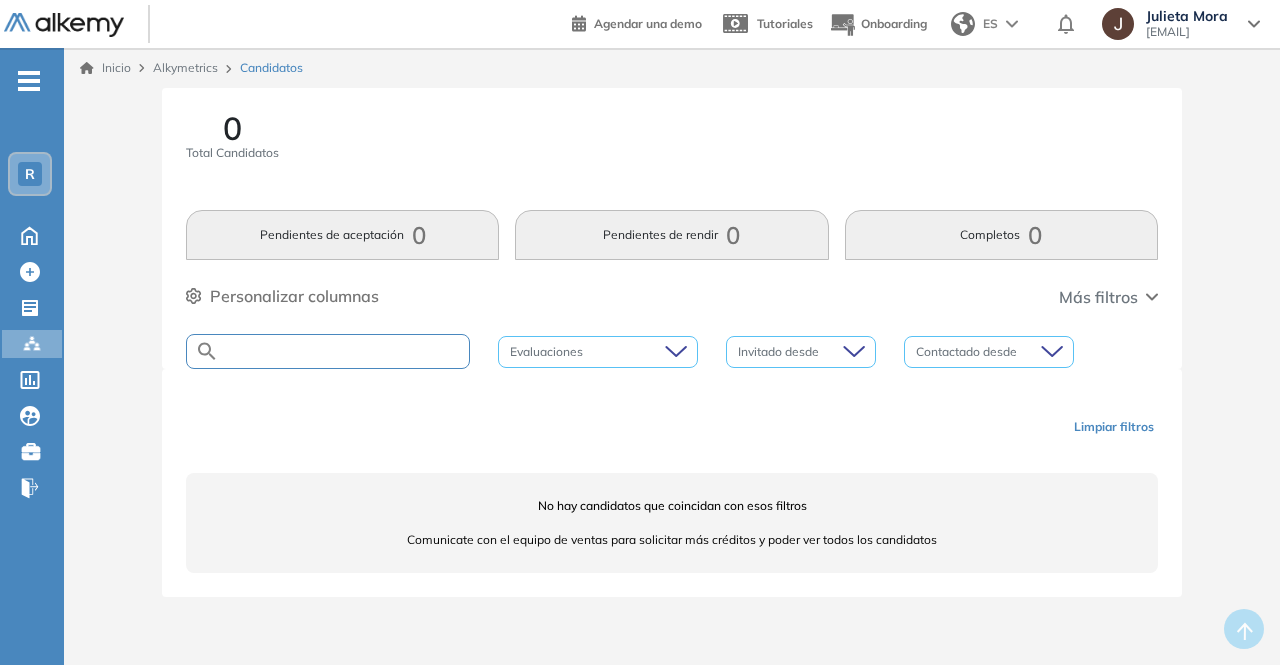 paste on "**********" 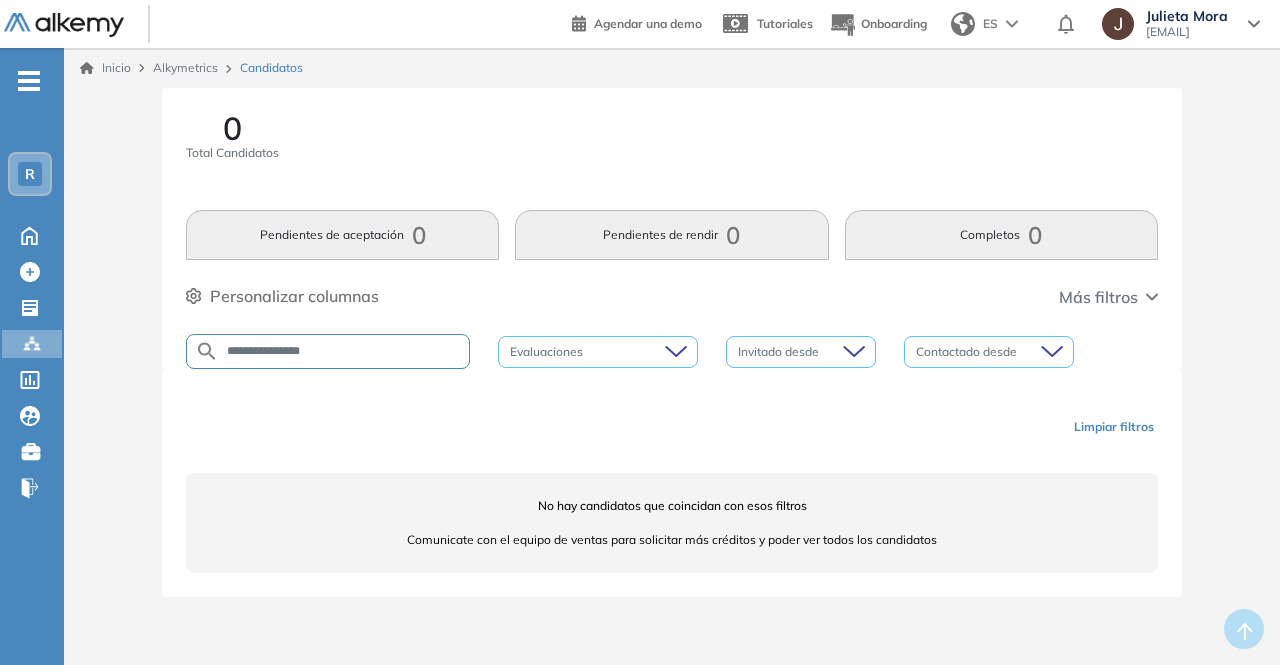 drag, startPoint x: 338, startPoint y: 344, endPoint x: 272, endPoint y: 341, distance: 66.068146 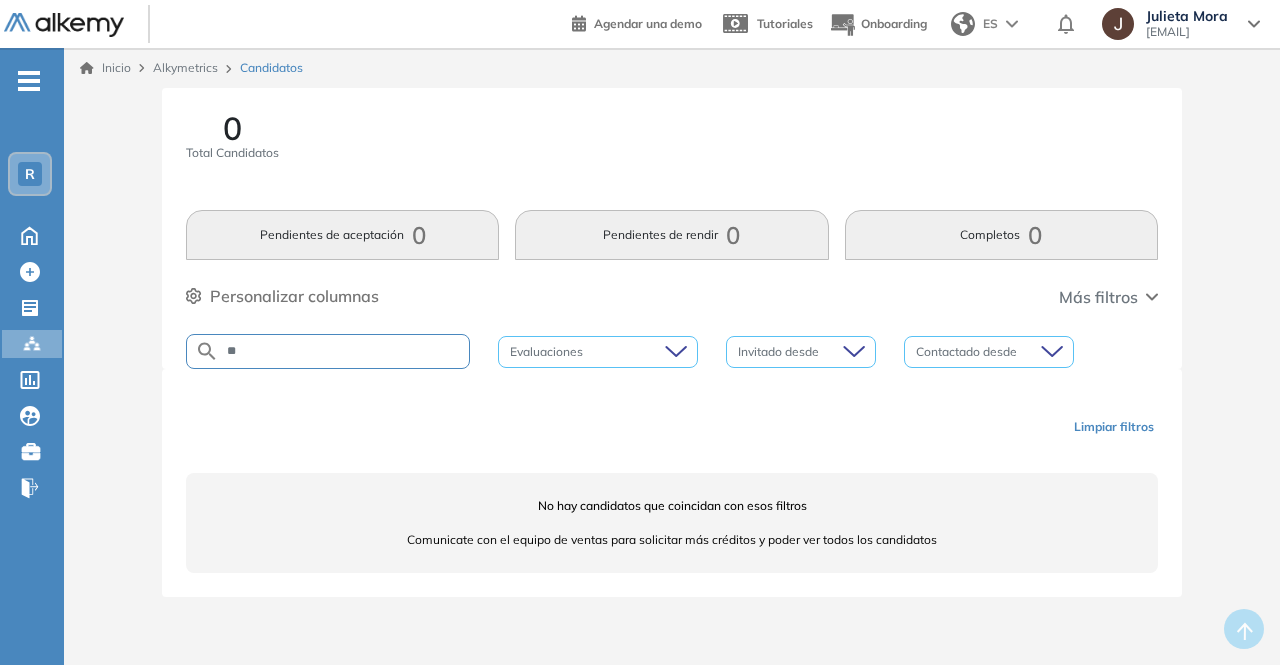 type on "*" 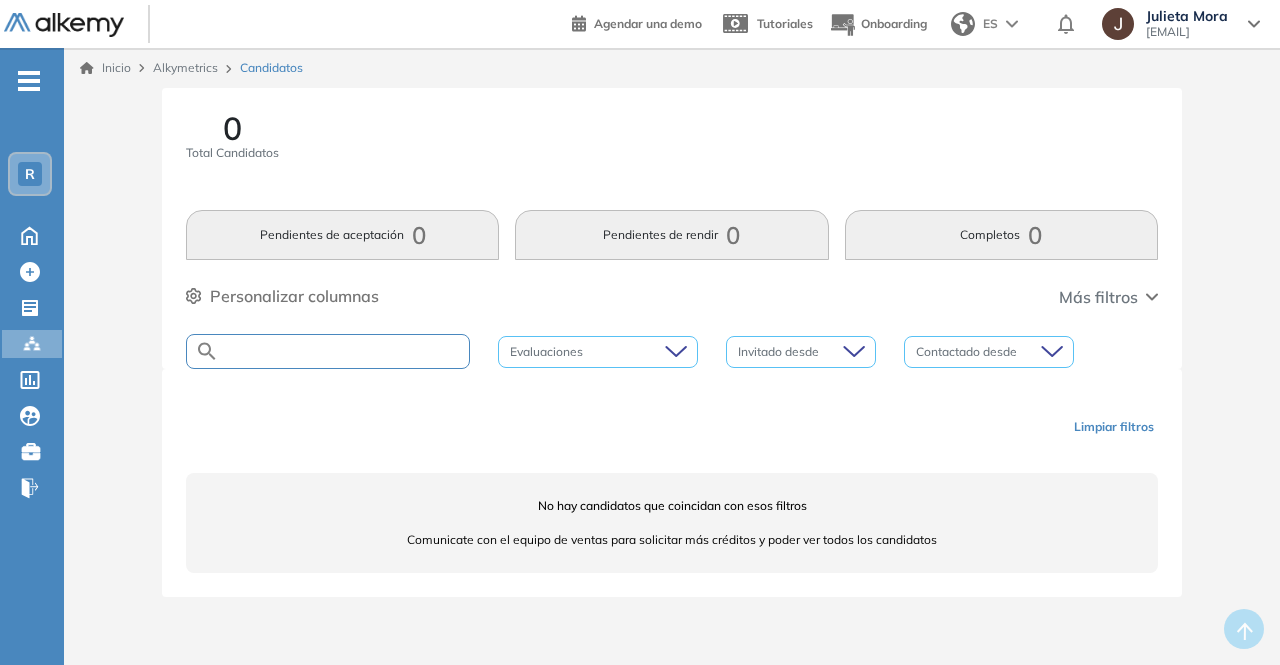 paste on "**********" 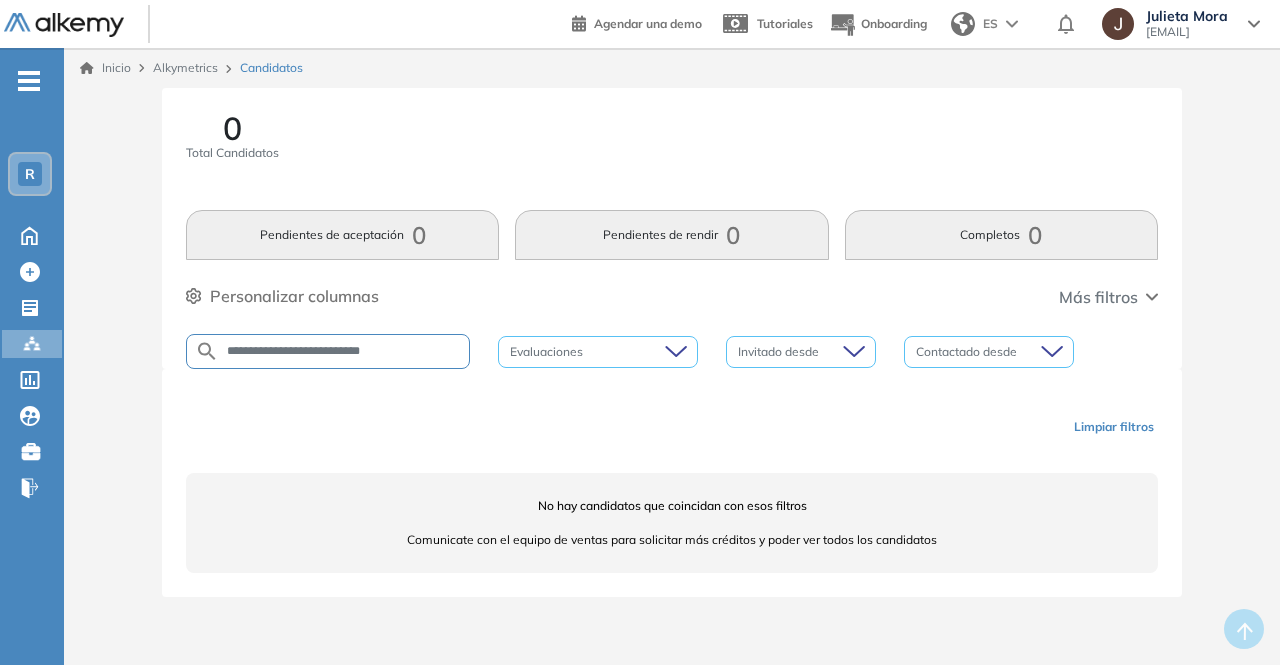 click on "**********" at bounding box center [344, 351] 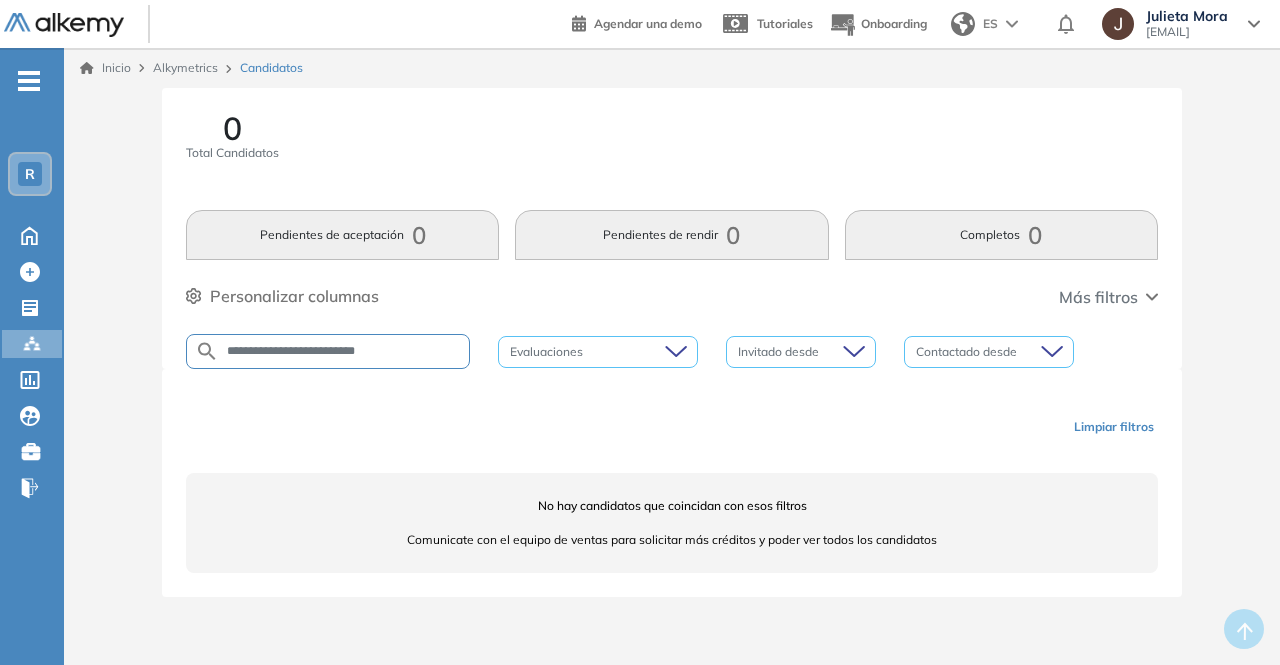 drag, startPoint x: 438, startPoint y: 353, endPoint x: 255, endPoint y: 332, distance: 184.20097 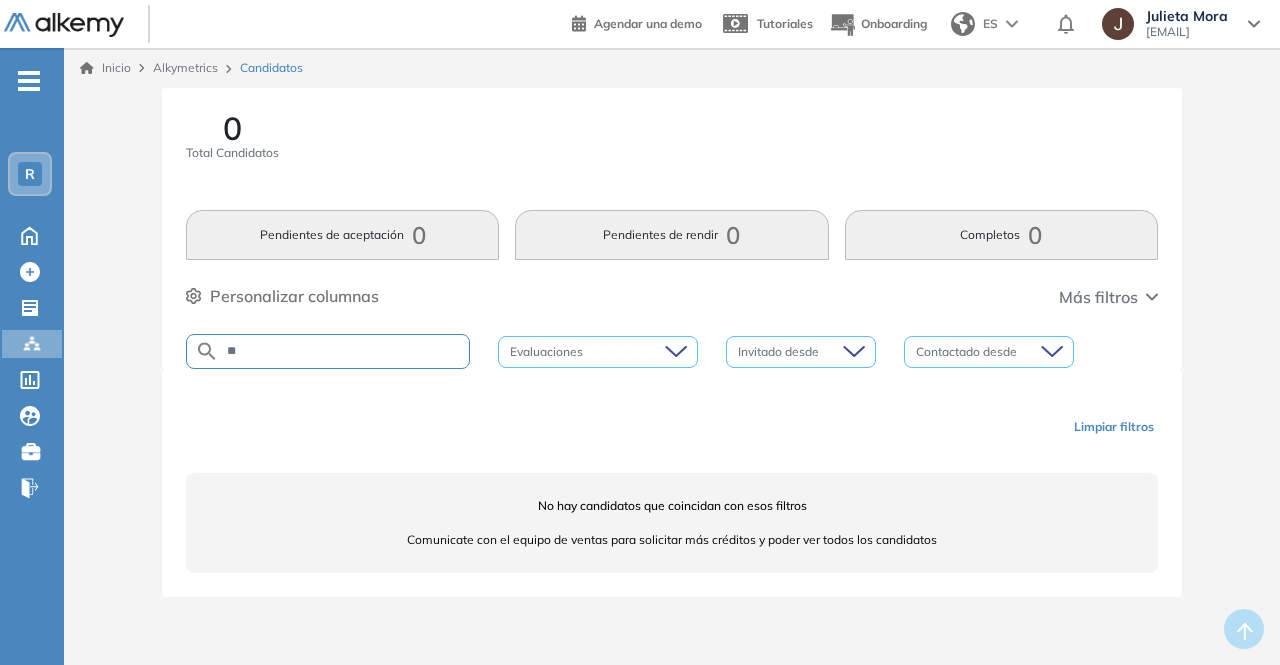 type on "*" 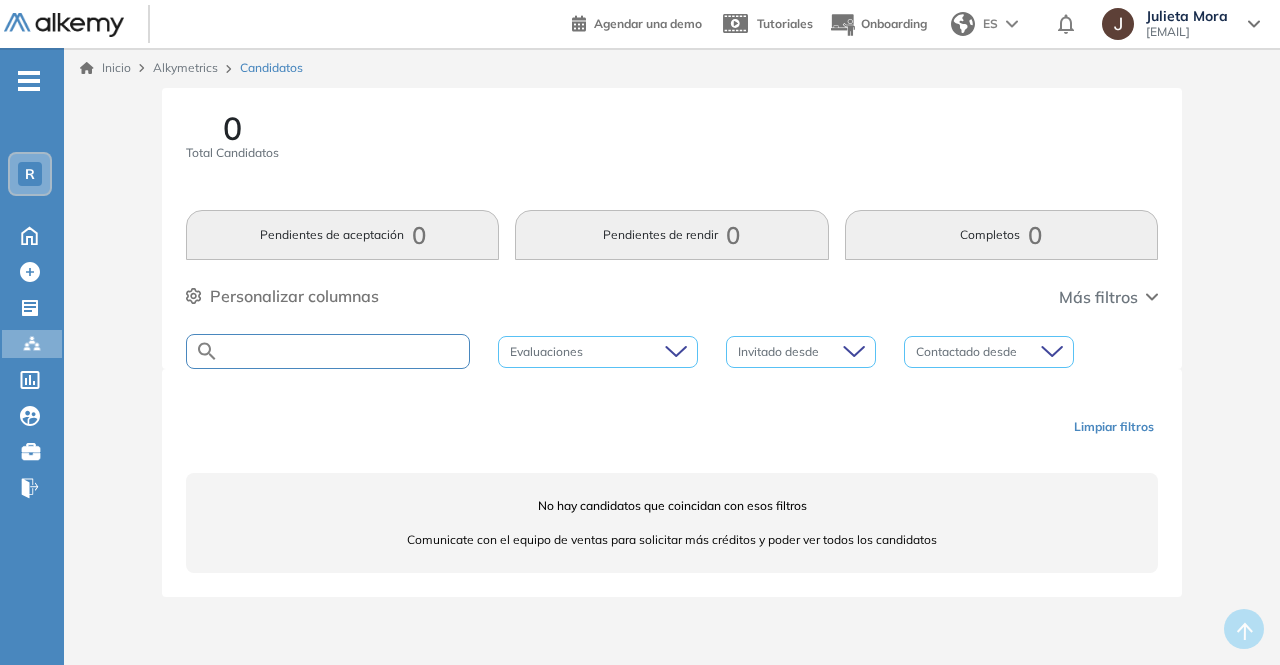 paste on "**********" 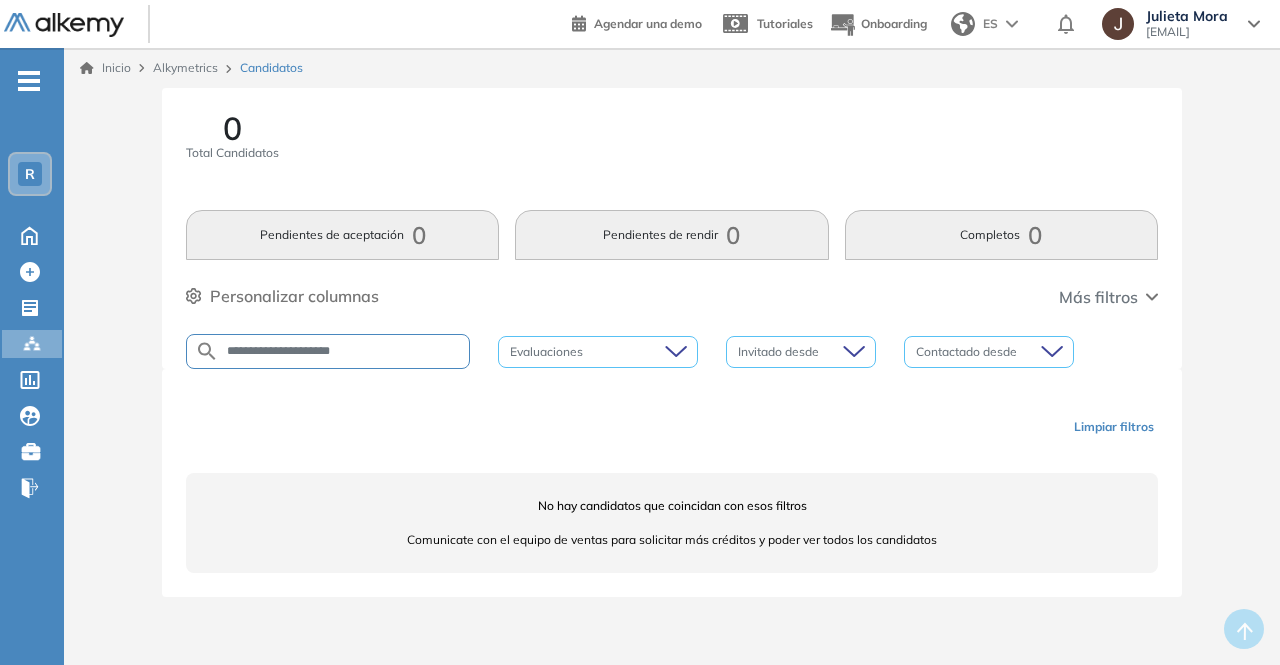 type on "**********" 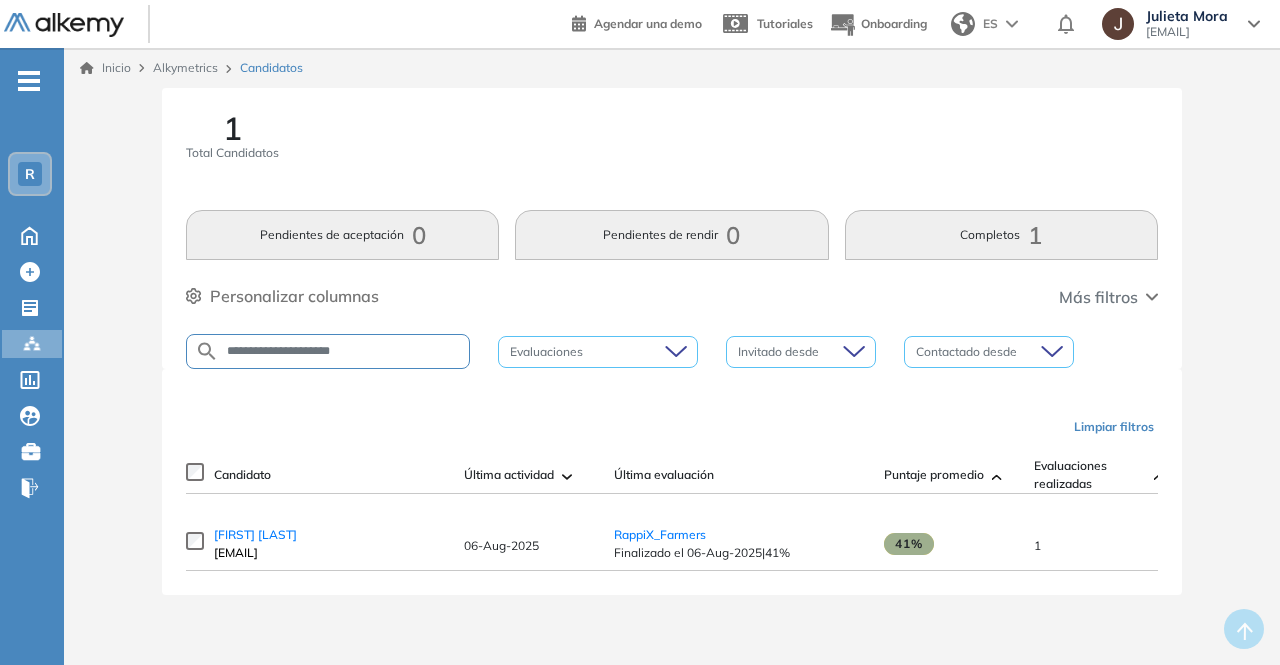 click on "**********" at bounding box center [328, 351] 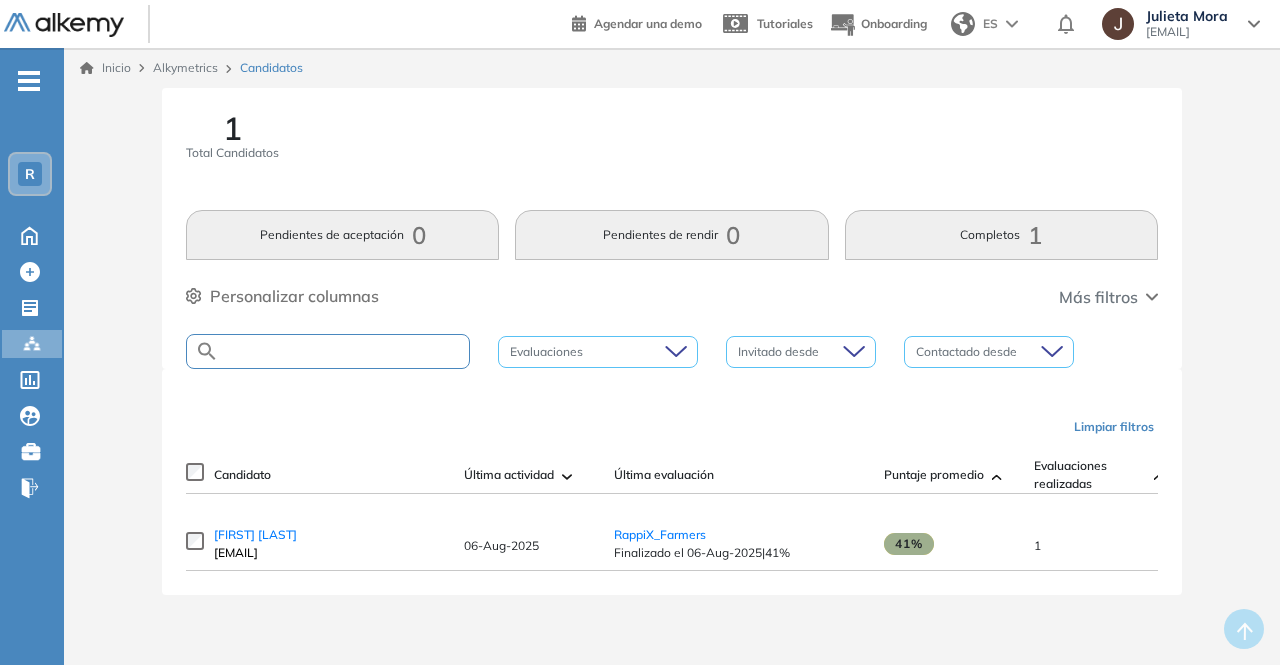 paste on "**********" 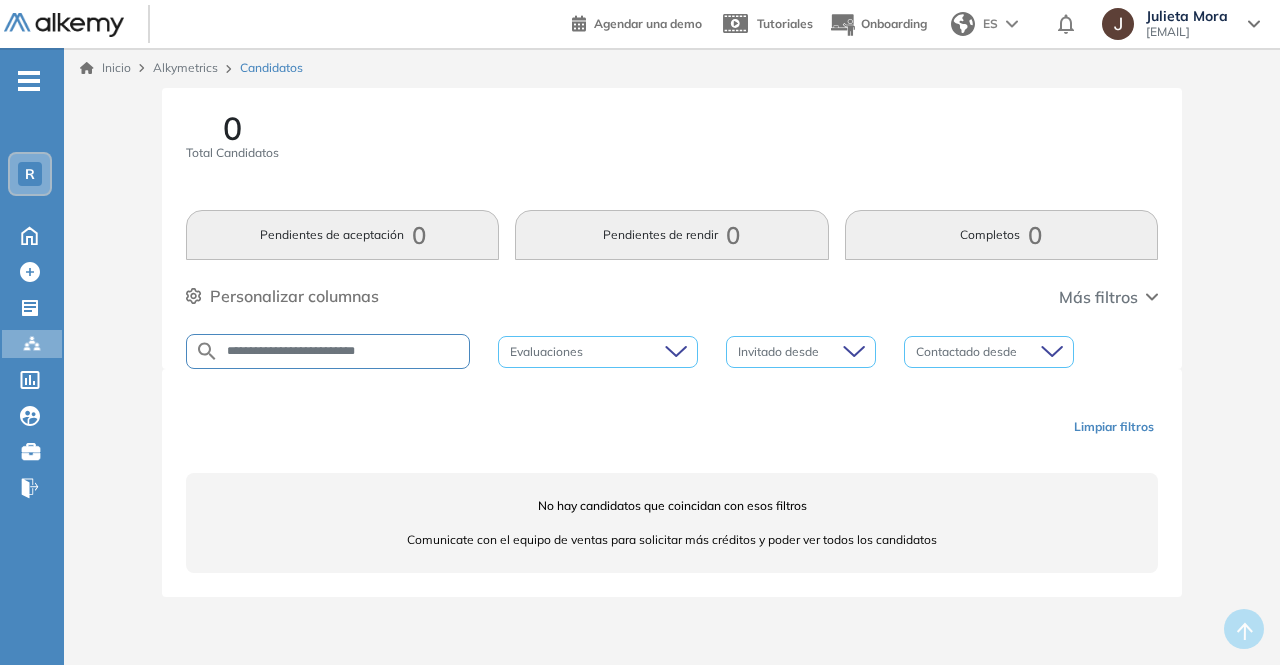 drag, startPoint x: 999, startPoint y: 147, endPoint x: 955, endPoint y: 166, distance: 47.92703 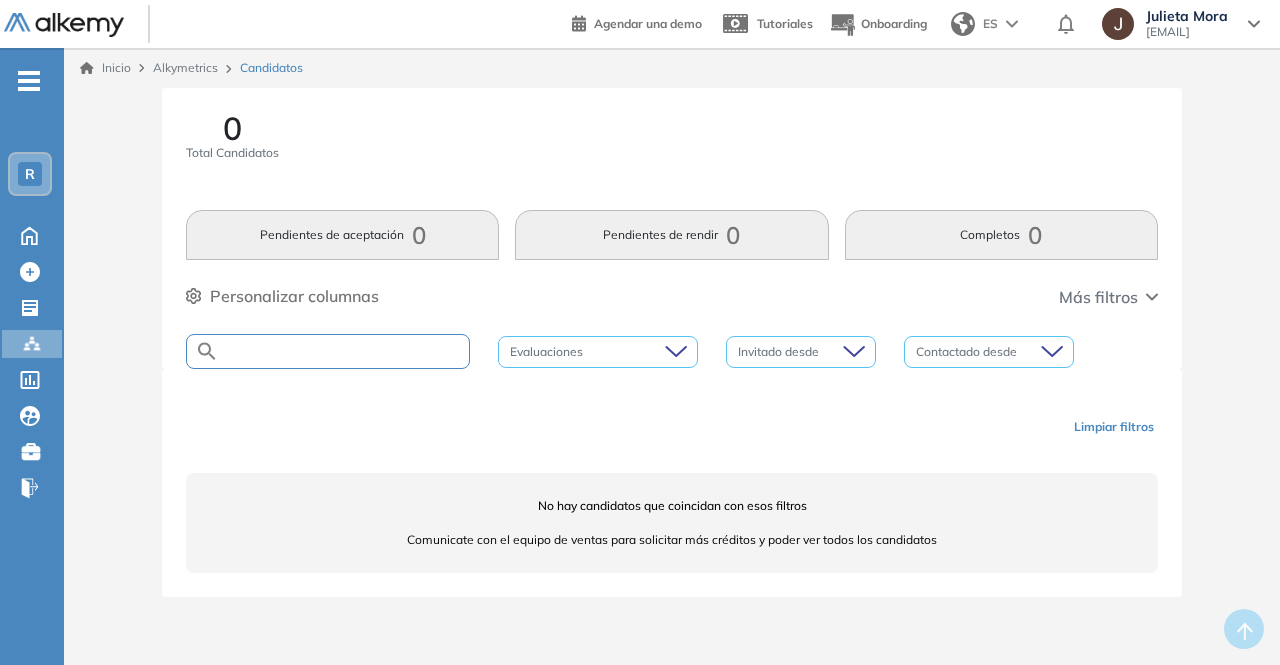 paste on "**********" 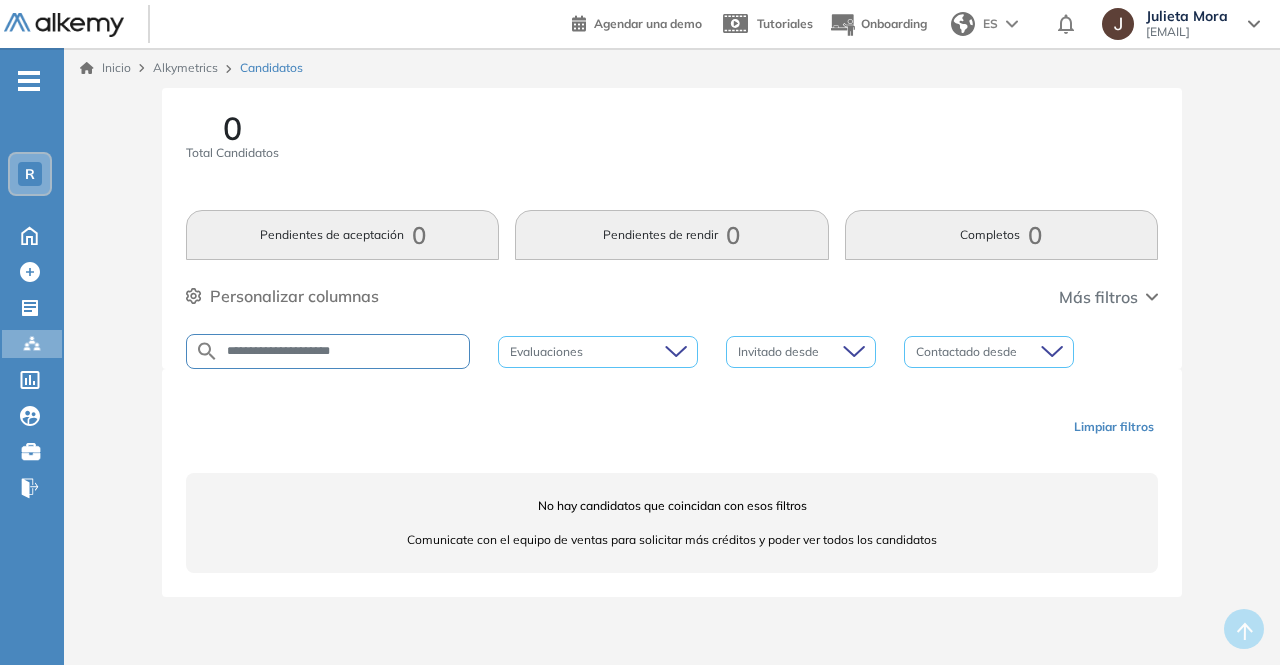 type on "**********" 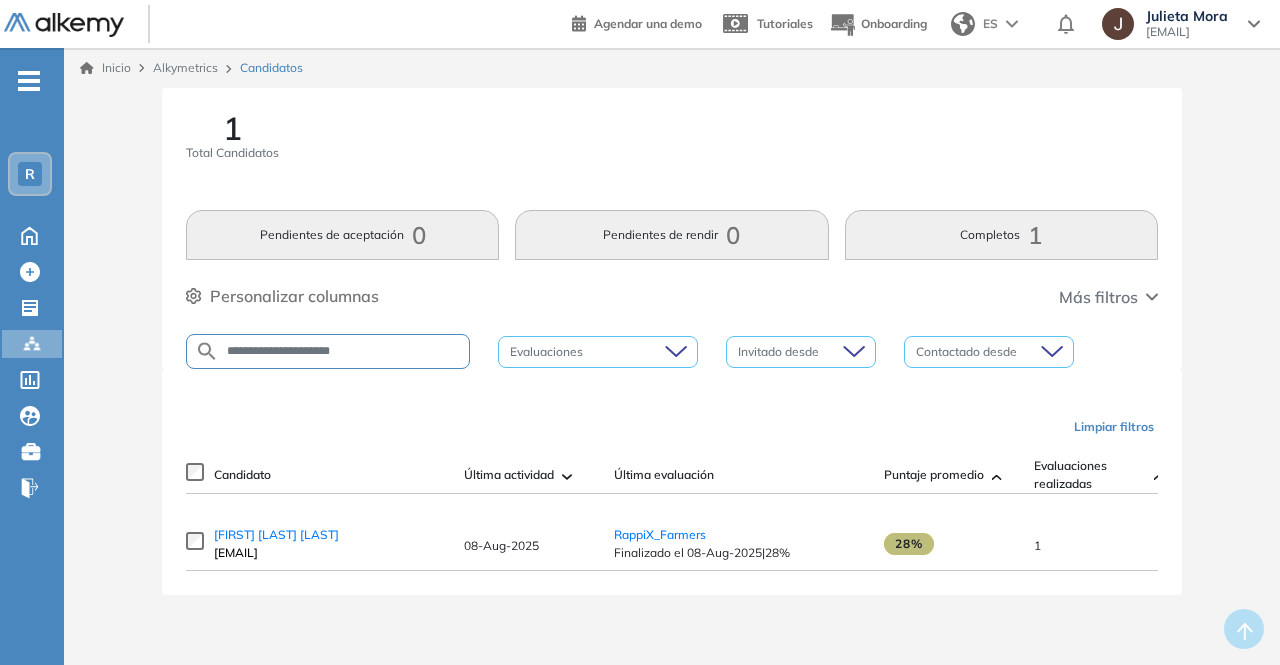 drag, startPoint x: 387, startPoint y: 349, endPoint x: 194, endPoint y: 339, distance: 193.2589 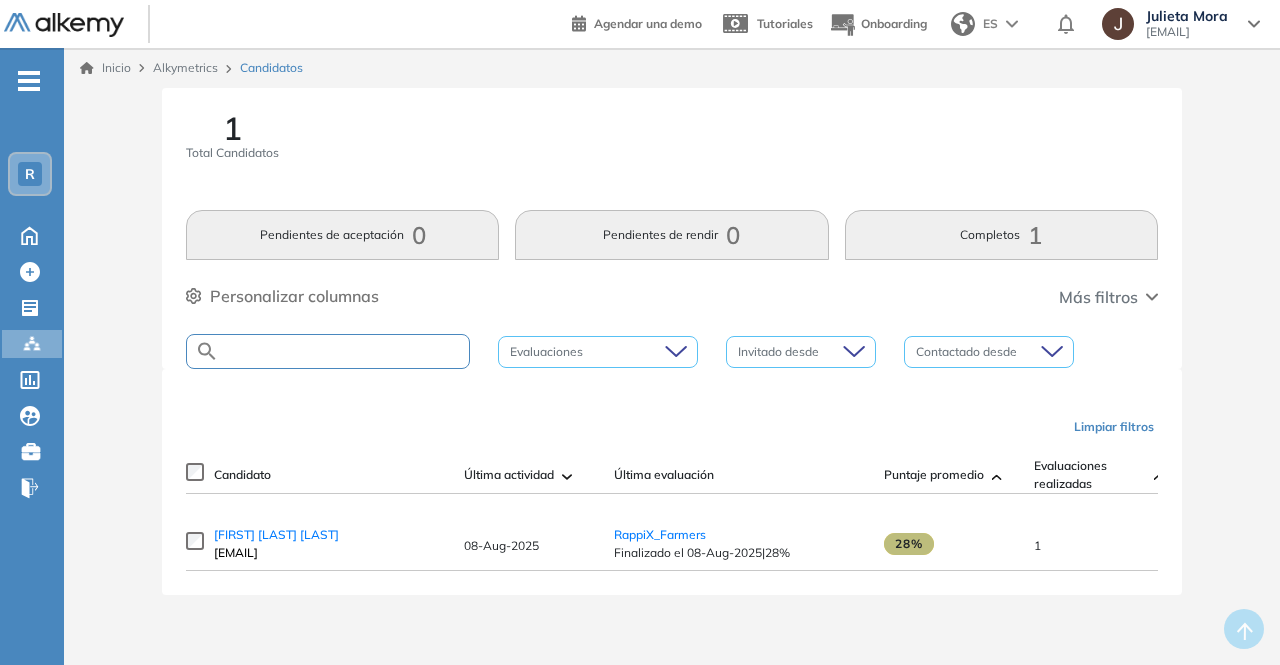 paste on "**********" 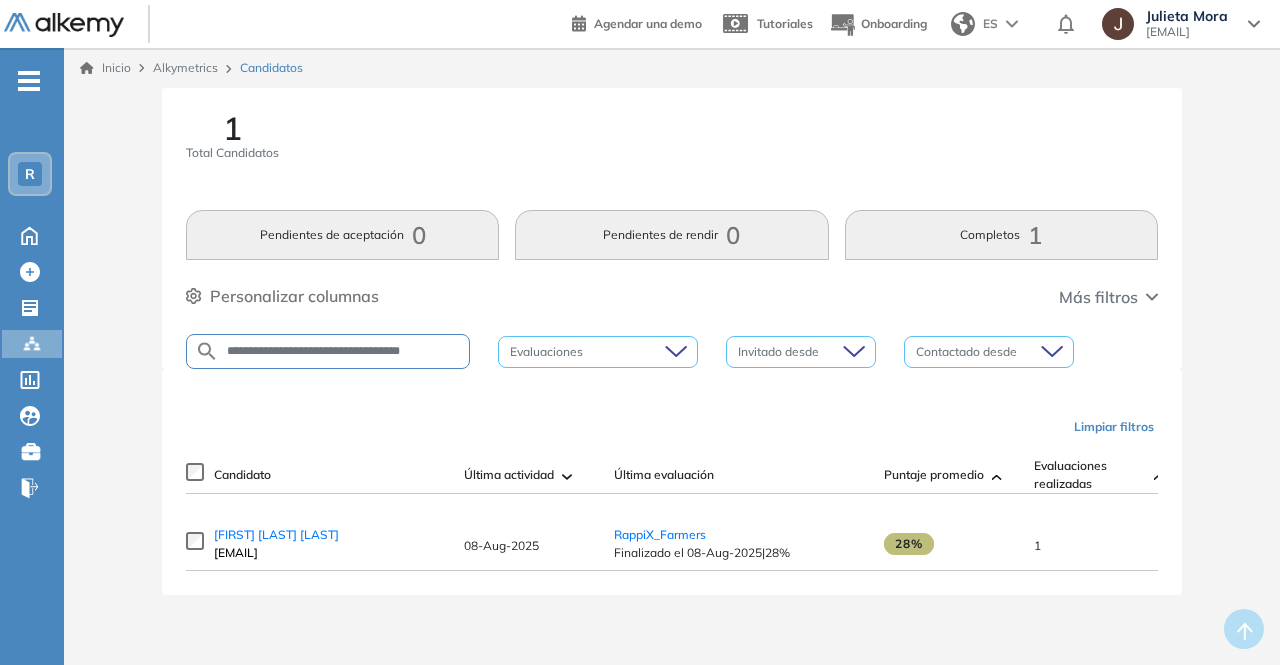 type on "**********" 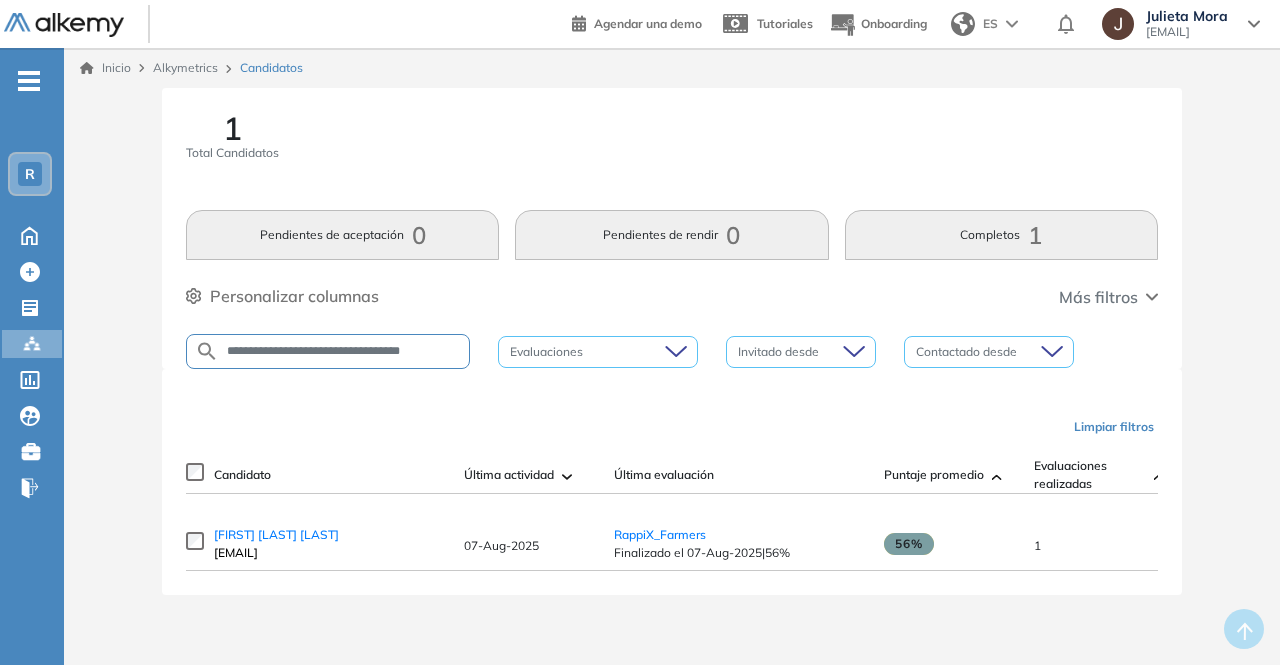 drag, startPoint x: 427, startPoint y: 347, endPoint x: 179, endPoint y: 326, distance: 248.88753 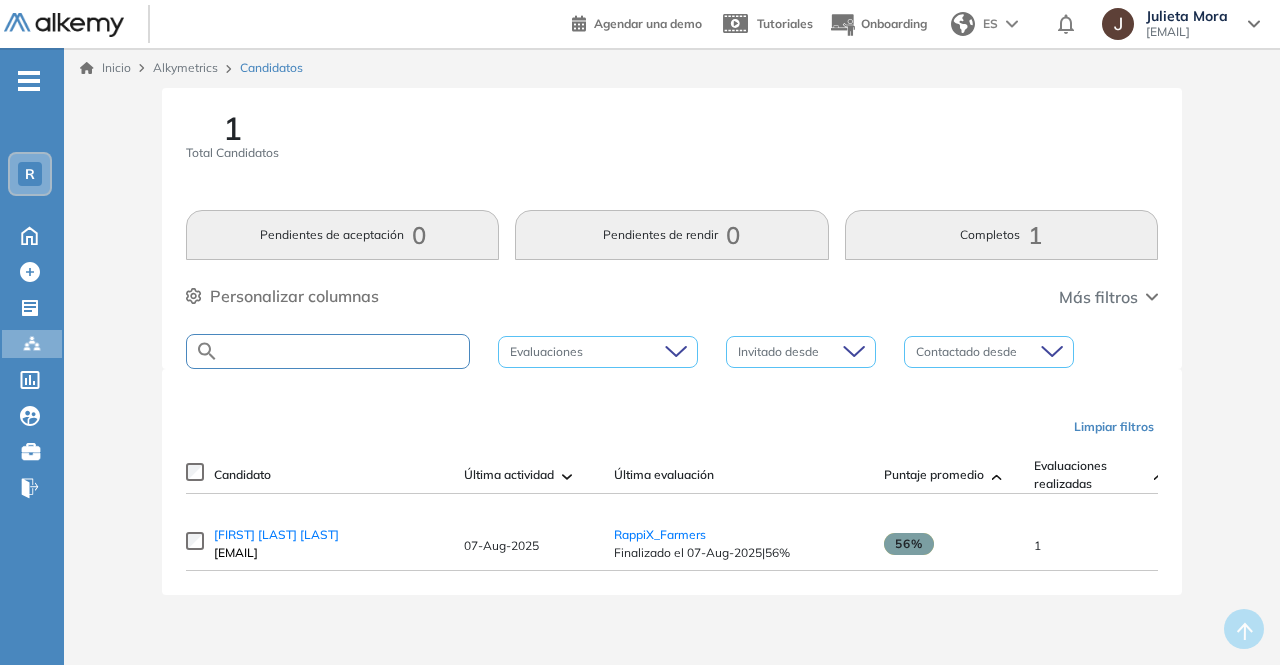 paste on "**********" 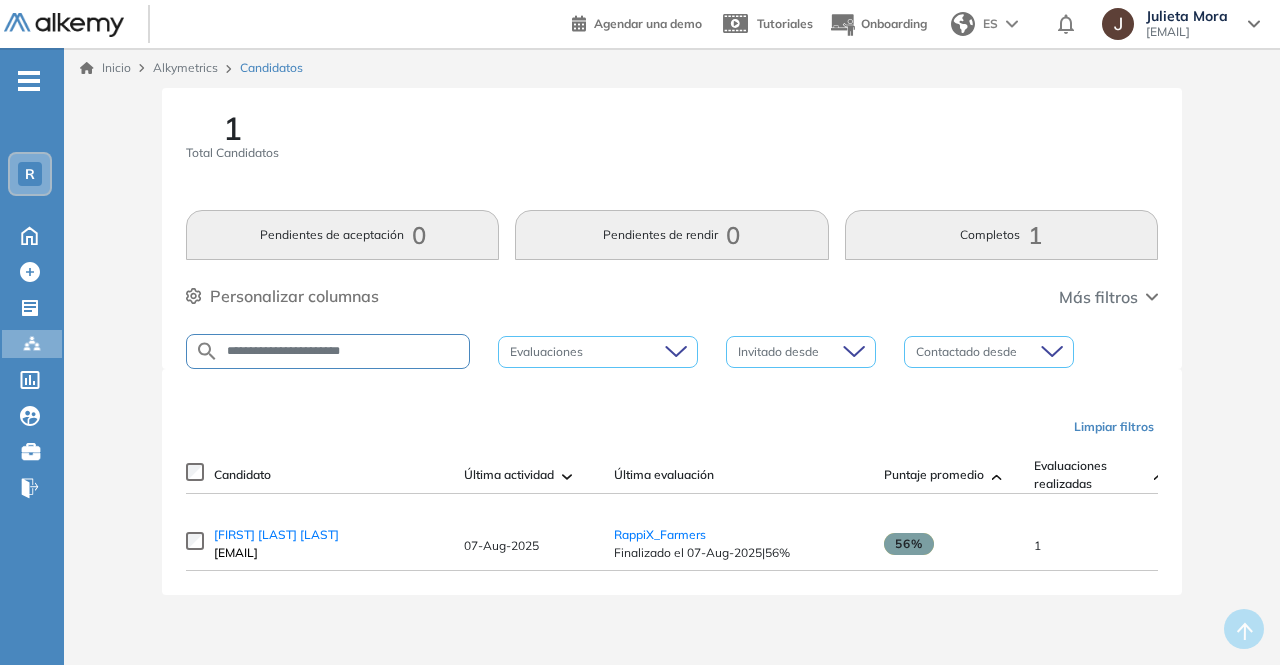 type on "**********" 